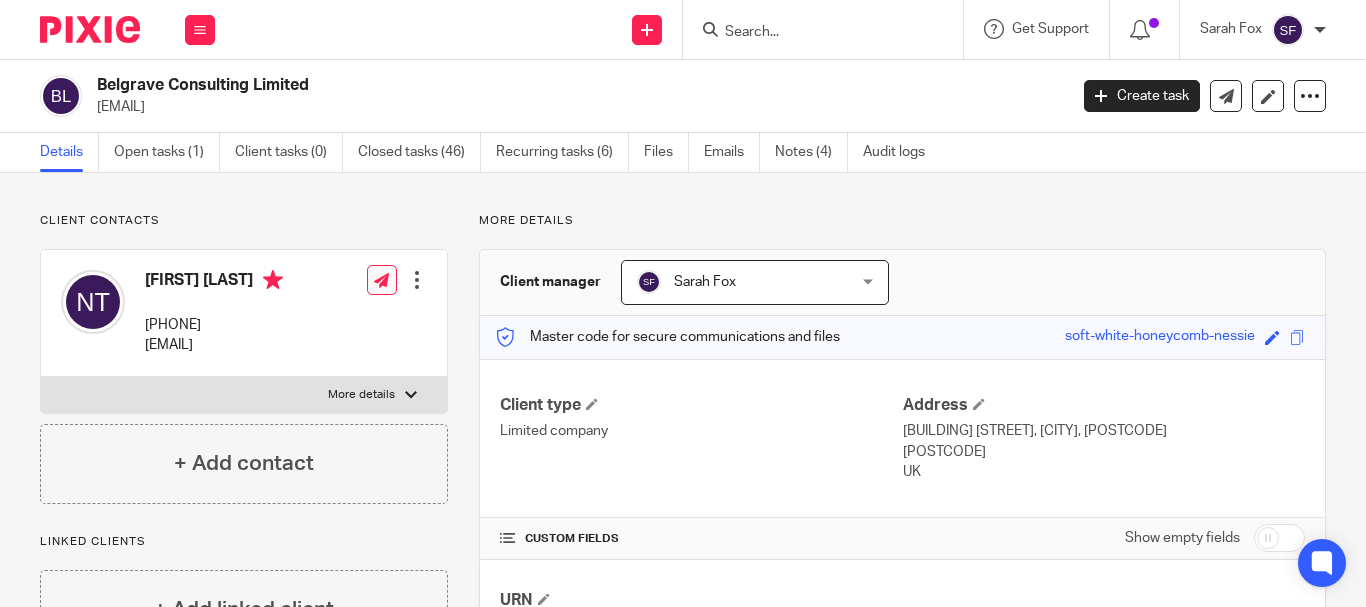 scroll, scrollTop: 0, scrollLeft: 0, axis: both 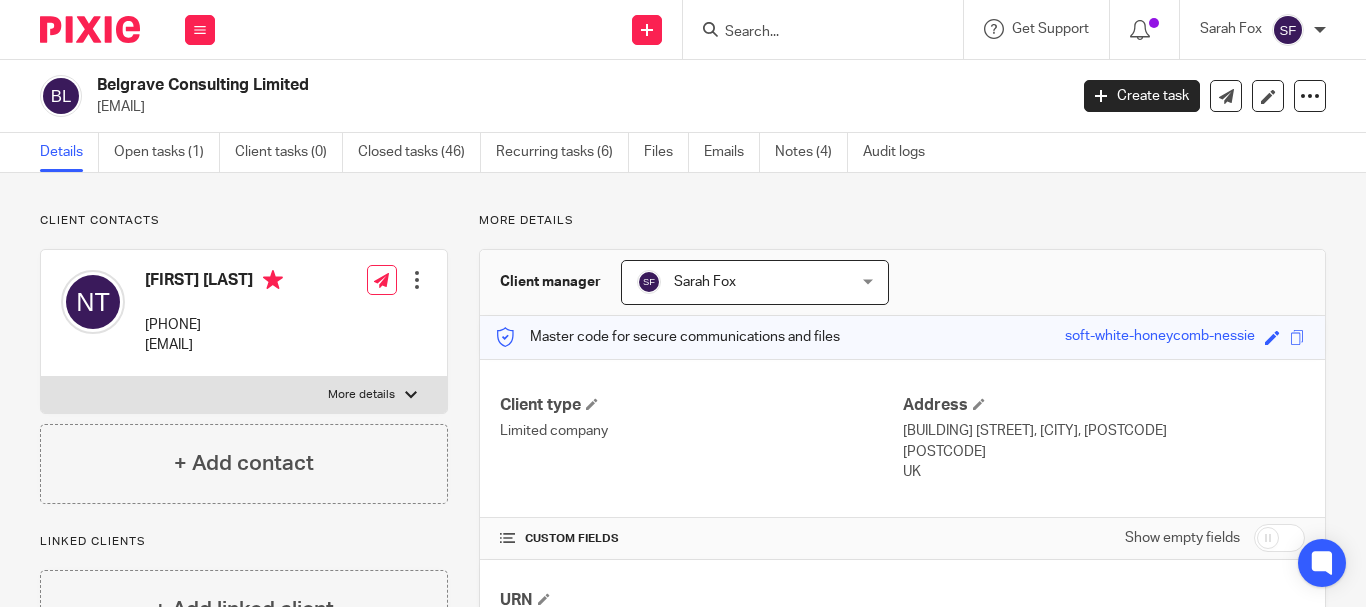click at bounding box center (813, 33) 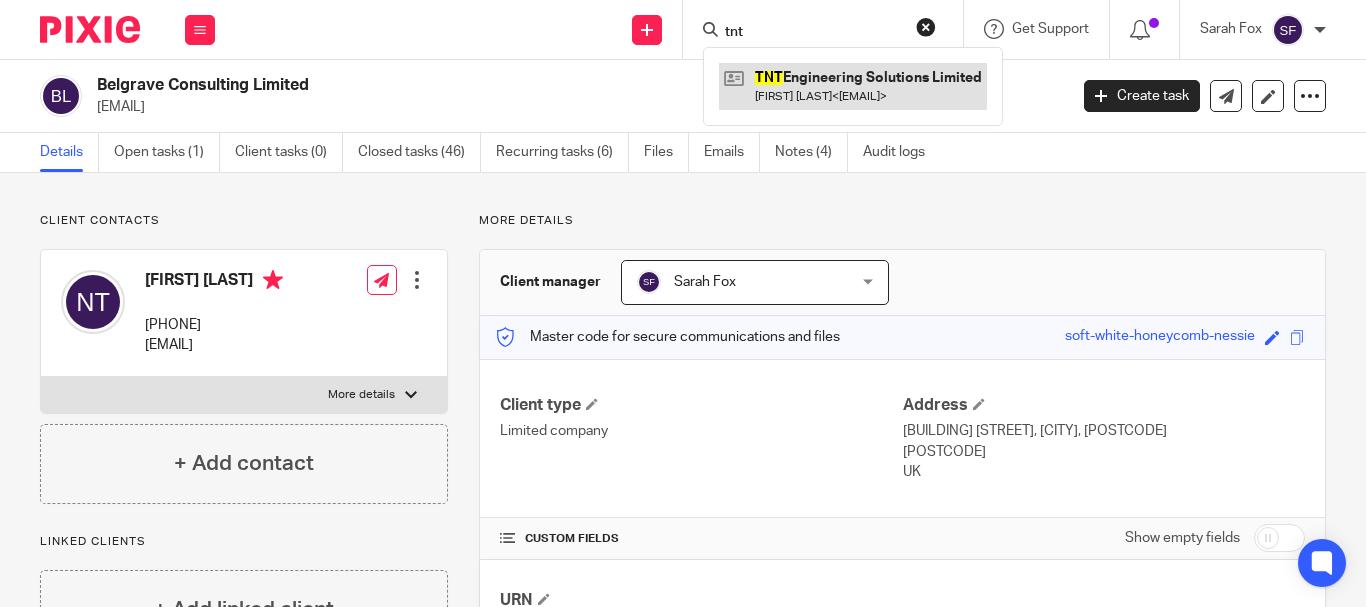 type on "tnt" 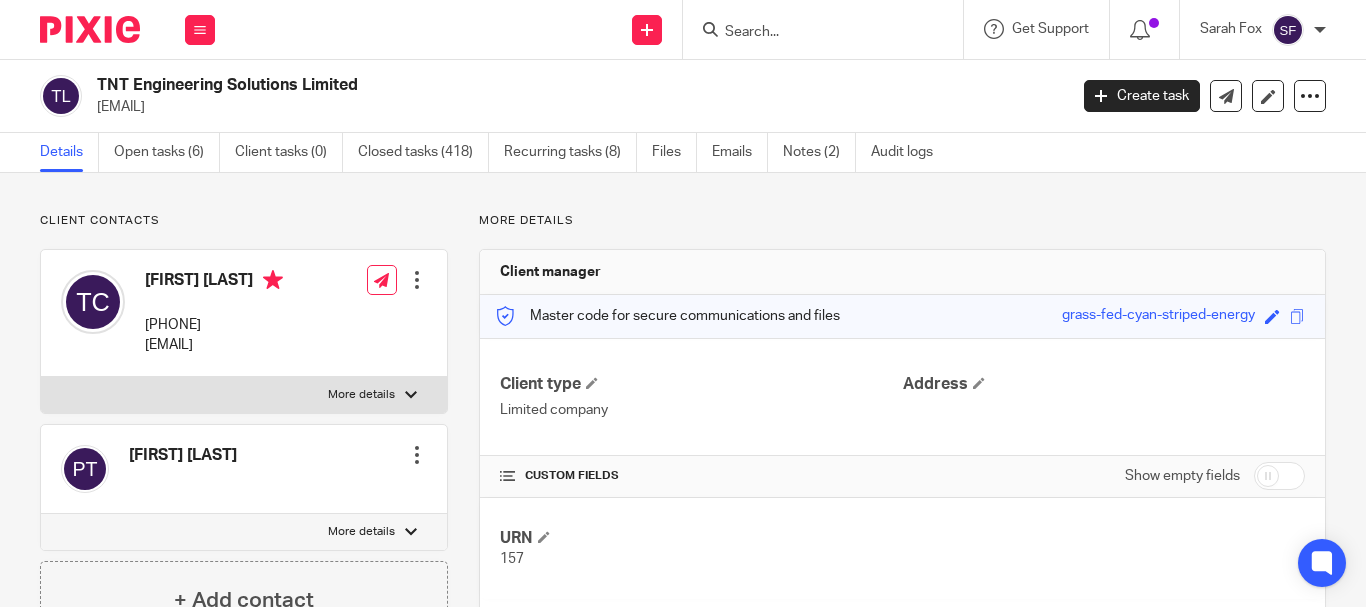 scroll, scrollTop: 0, scrollLeft: 0, axis: both 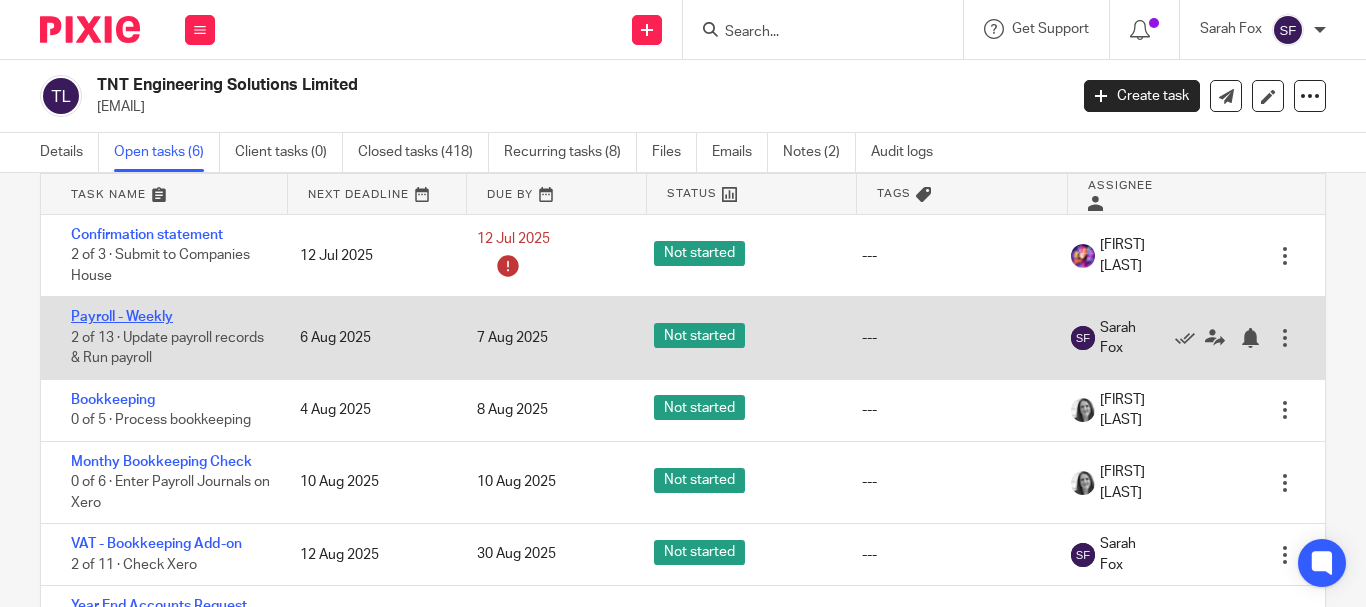 click on "Payroll - Weekly" at bounding box center (122, 317) 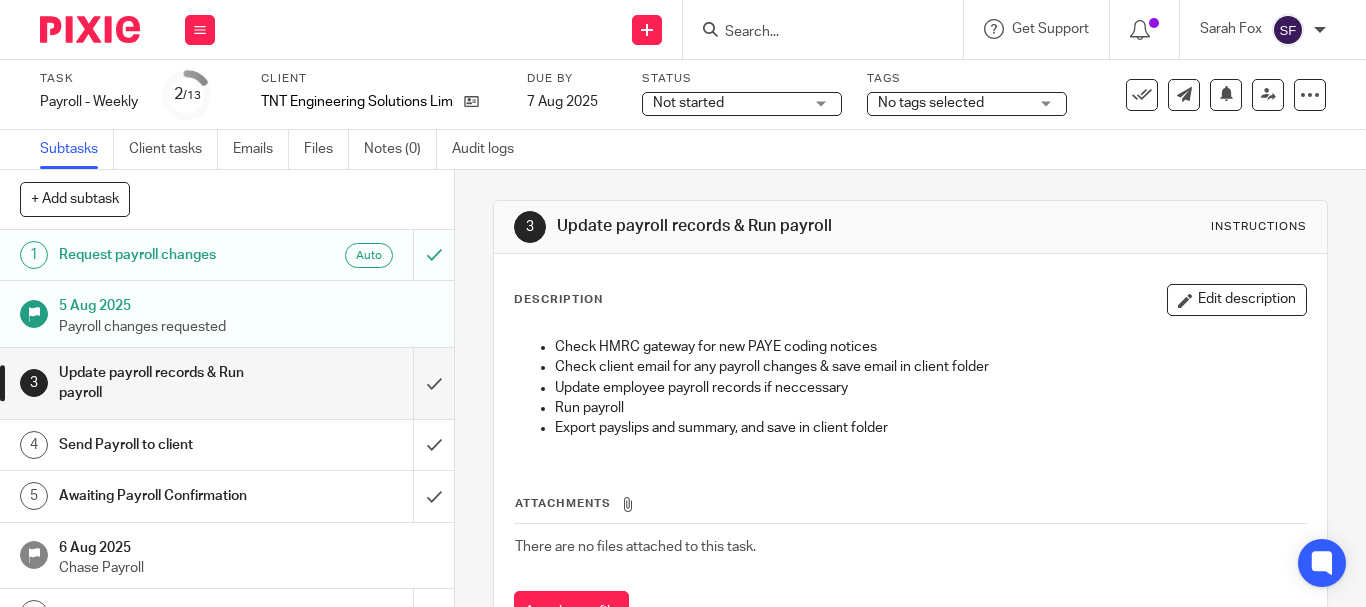 scroll, scrollTop: 0, scrollLeft: 0, axis: both 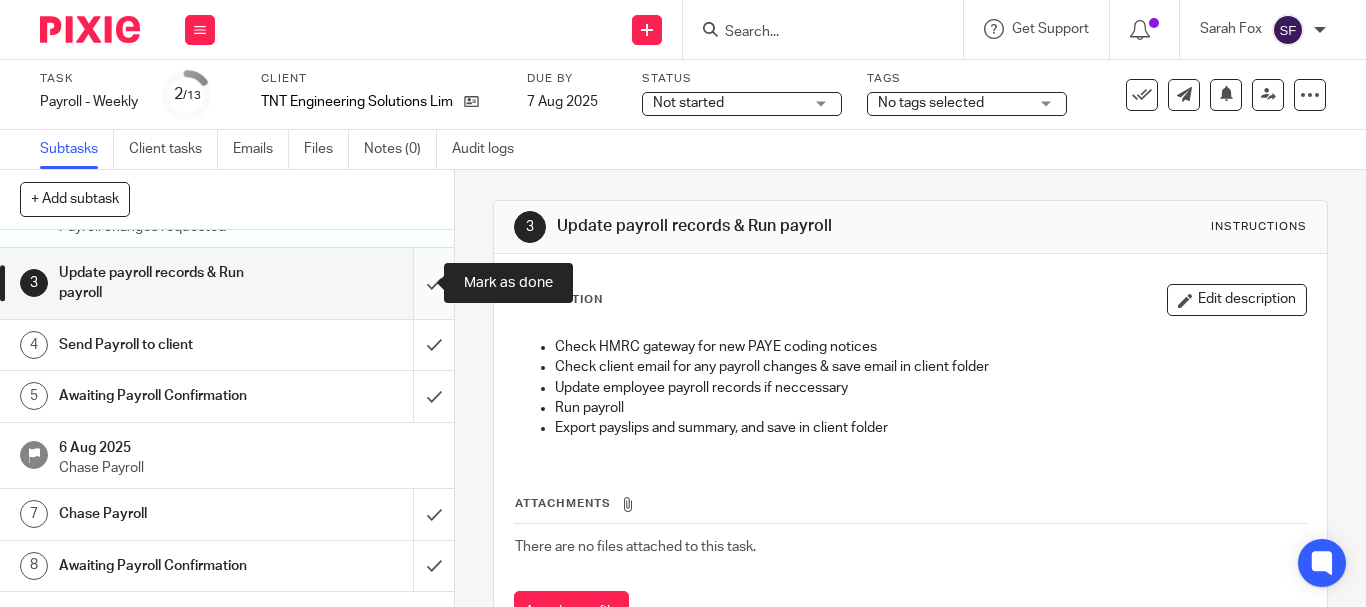 click at bounding box center [227, 283] 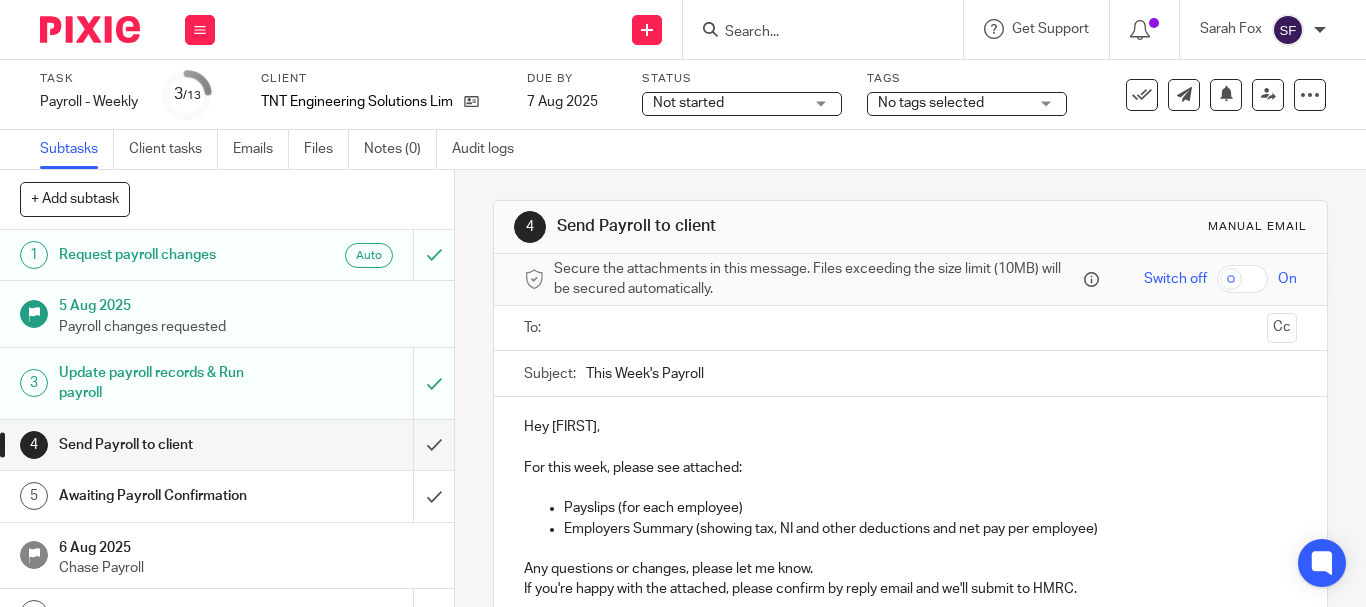 scroll, scrollTop: 0, scrollLeft: 0, axis: both 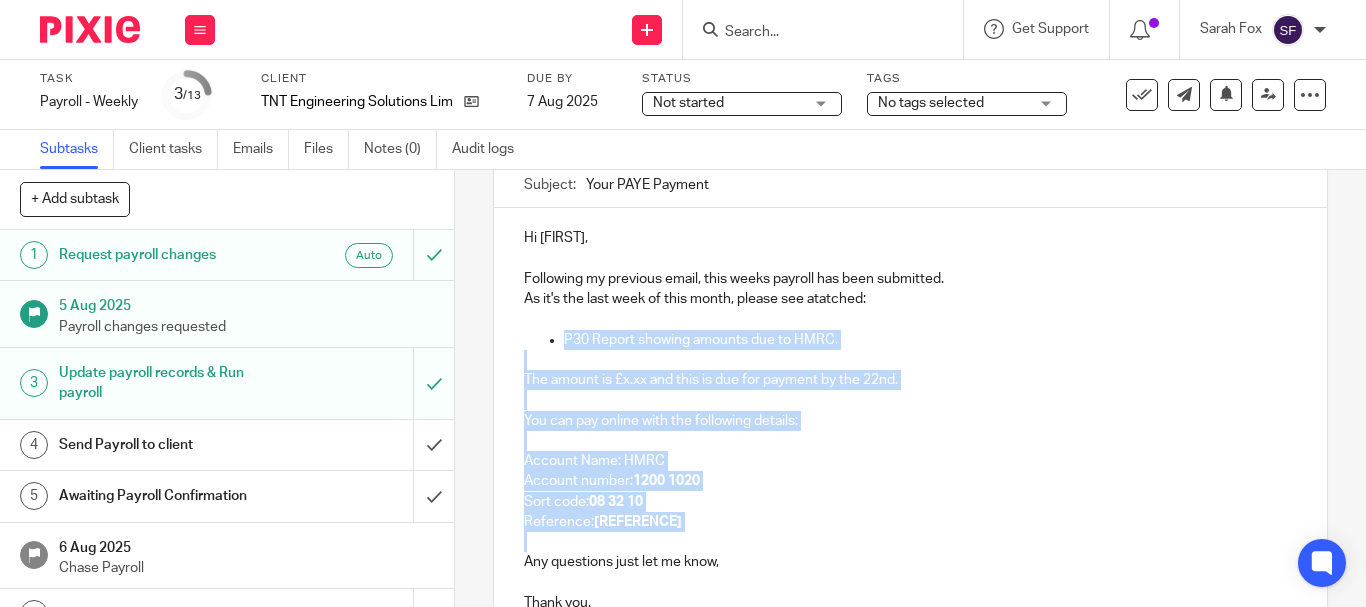 drag, startPoint x: 539, startPoint y: 339, endPoint x: 709, endPoint y: 533, distance: 257.94574 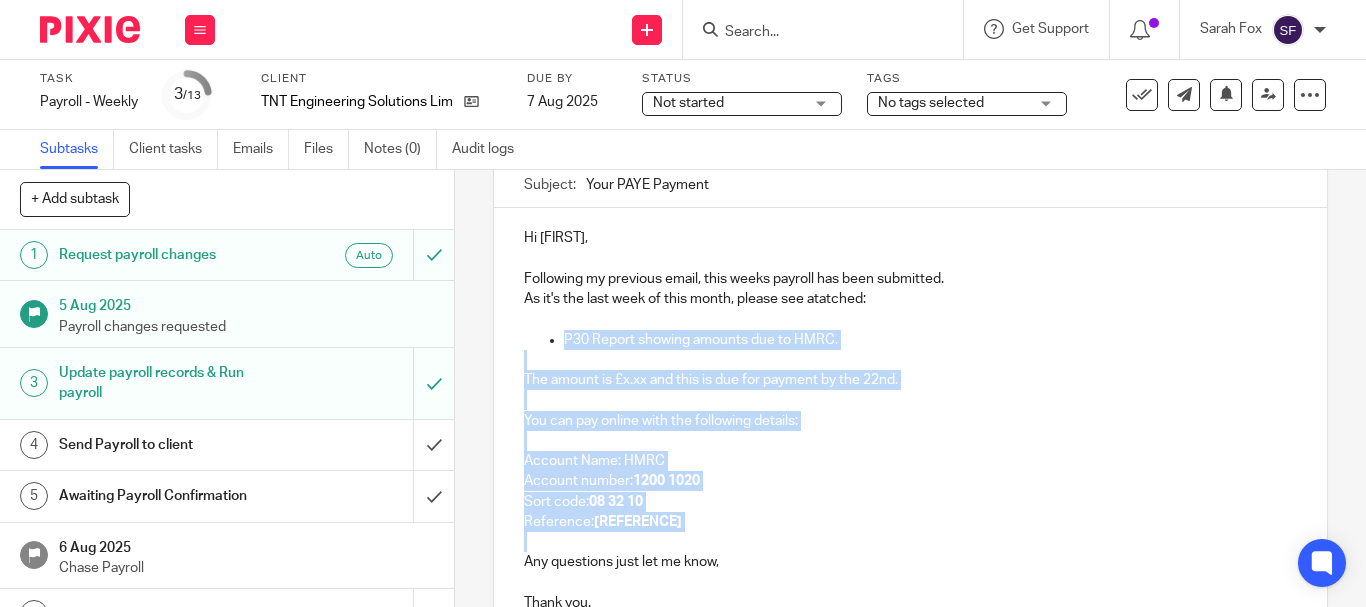 click on "Hi [NAME], Following my previous email, this weeks payroll has been submitted. As it's the last week of this month, please see atatched: P30 Report showing amounts due to HMRC. The amount is £x.xx and this is due for payment by the 22nd. You can pay online with the following details: Account Name: HMRC Account number:  [ACCOUNT_NUMBER] Sort code:  [SORT_CODE] Reference:  [REFERENCE] Any questions just let me know, Thank you." at bounding box center (910, 418) 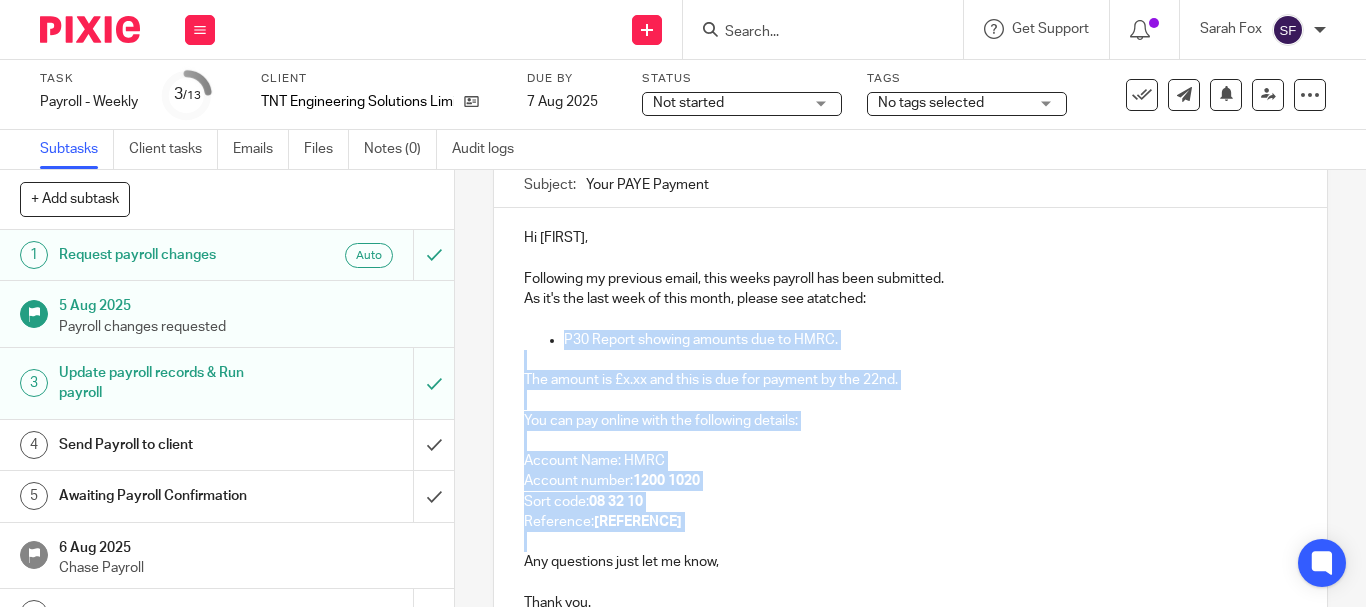 copy on "P30 Report showing amounts due to HMRC. The amount is £x.xx and this is due for payment by the 22nd. You can pay online with the following details: Account Name: HMRC Account number:  [ACCOUNT_NUMBER] Sort code:  [SORT_CODE] Reference:  [REFERENCE]" 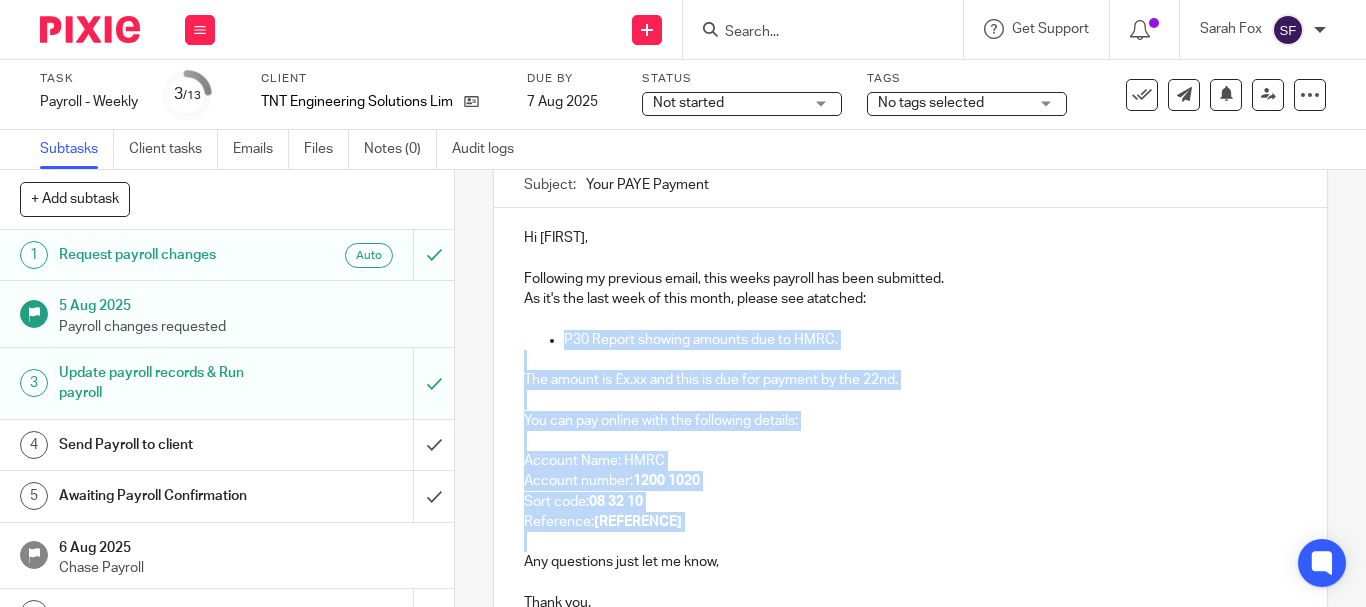 click on "Send Payroll to client" at bounding box center (170, 445) 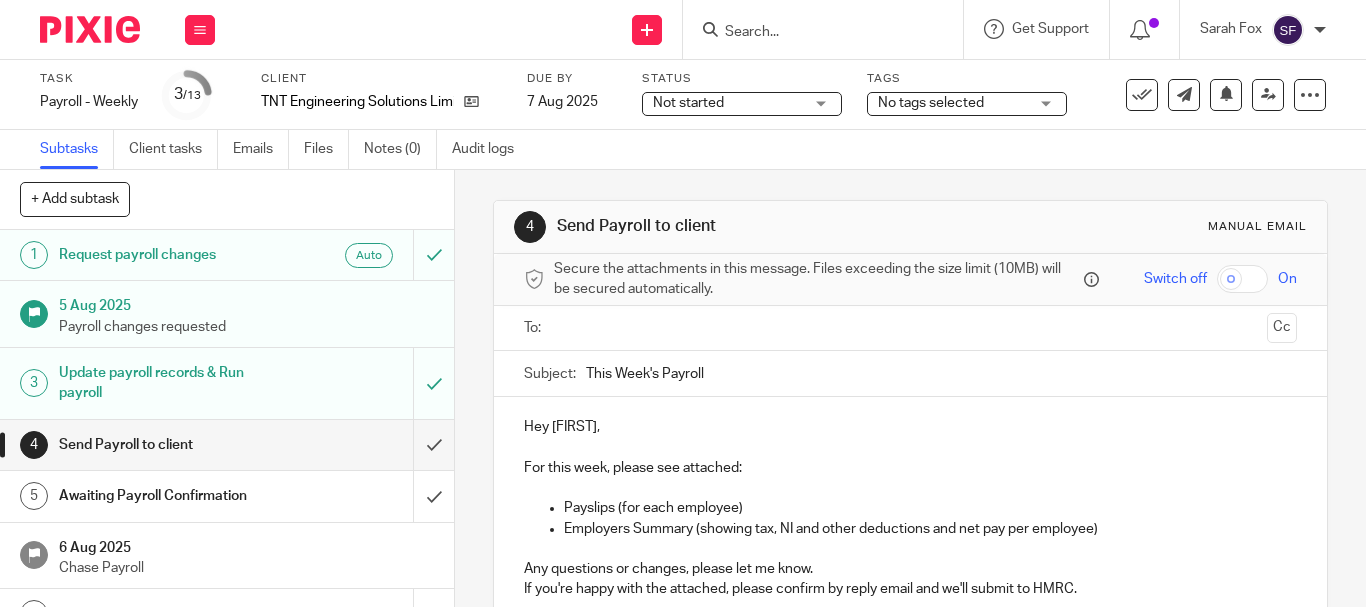 scroll, scrollTop: 0, scrollLeft: 0, axis: both 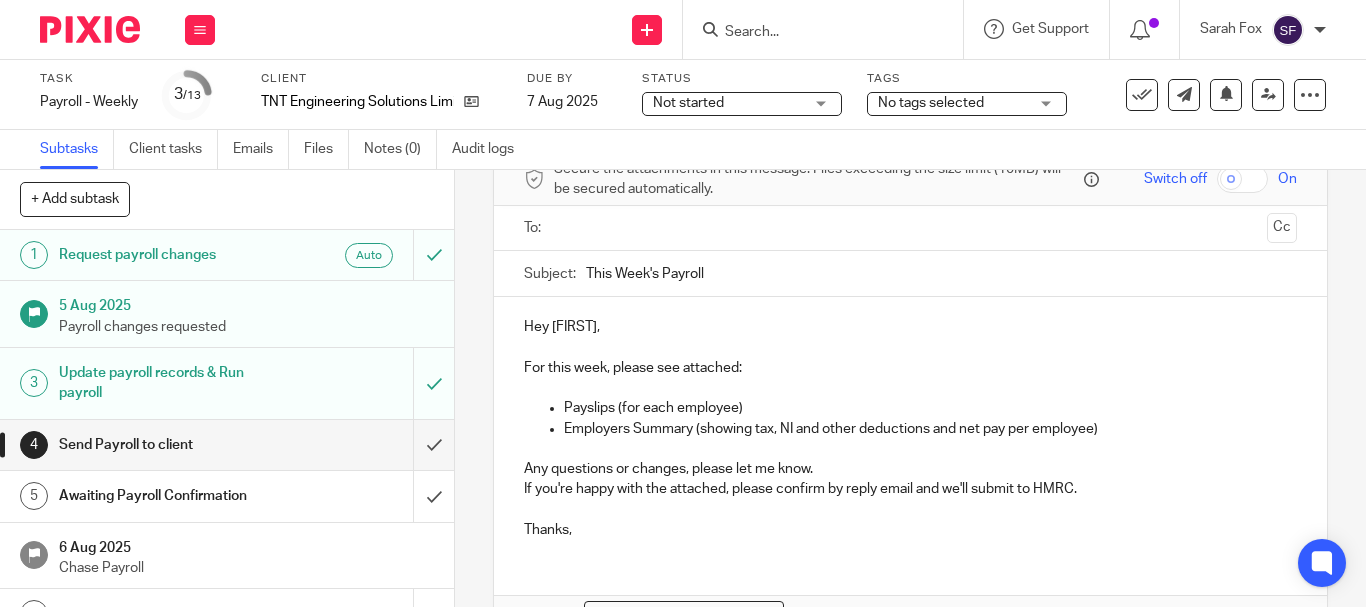 click at bounding box center [930, 449] 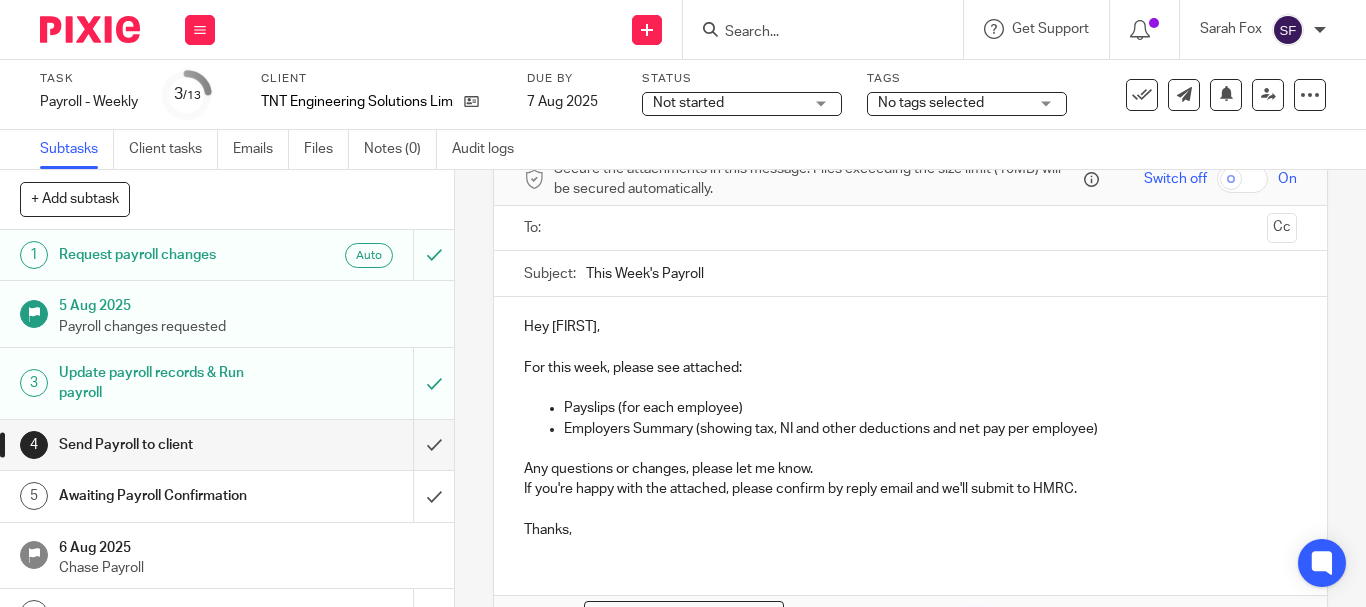 click on "Employers Summary (showing tax, NI and other deductions and net pay per employee)" at bounding box center (930, 429) 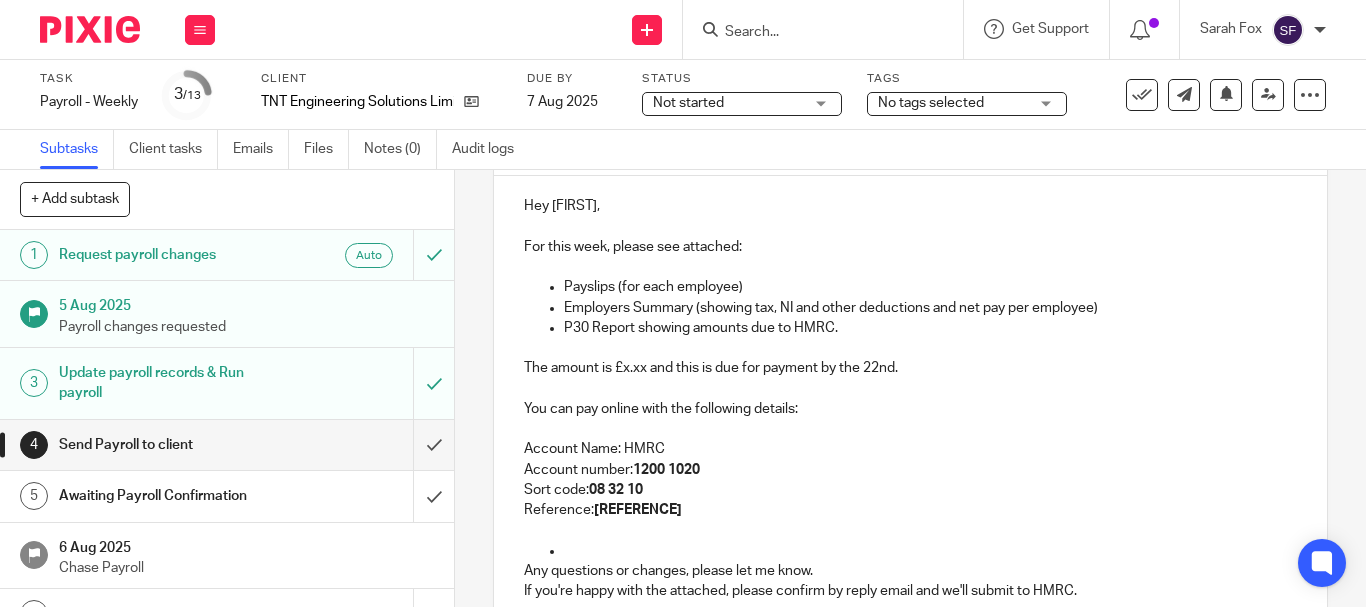 scroll, scrollTop: 256, scrollLeft: 0, axis: vertical 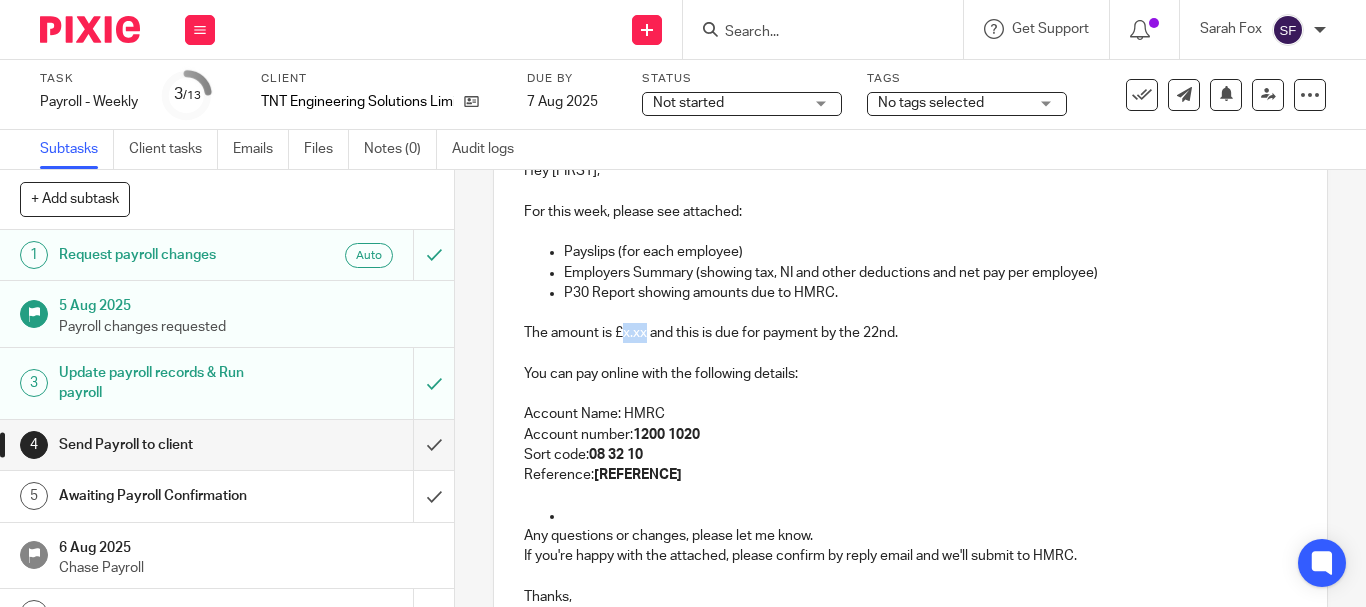 drag, startPoint x: 620, startPoint y: 336, endPoint x: 640, endPoint y: 331, distance: 20.615528 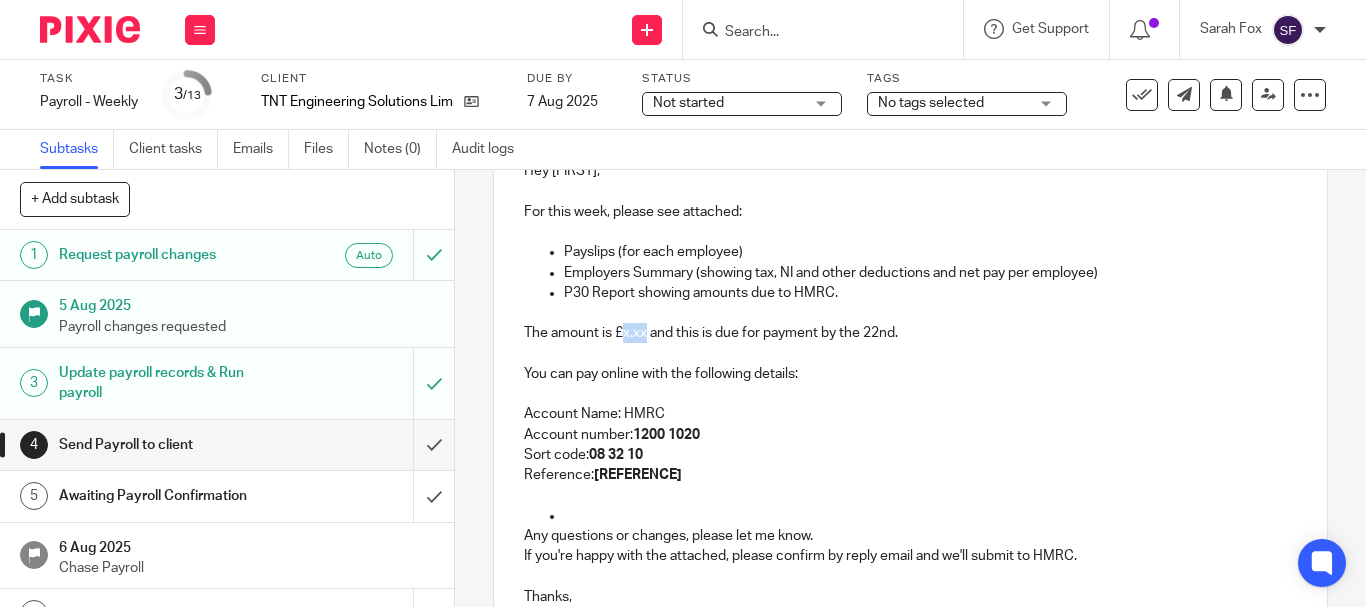 click on "The amount is £x.xx and this is due for payment by the 22nd." at bounding box center (910, 333) 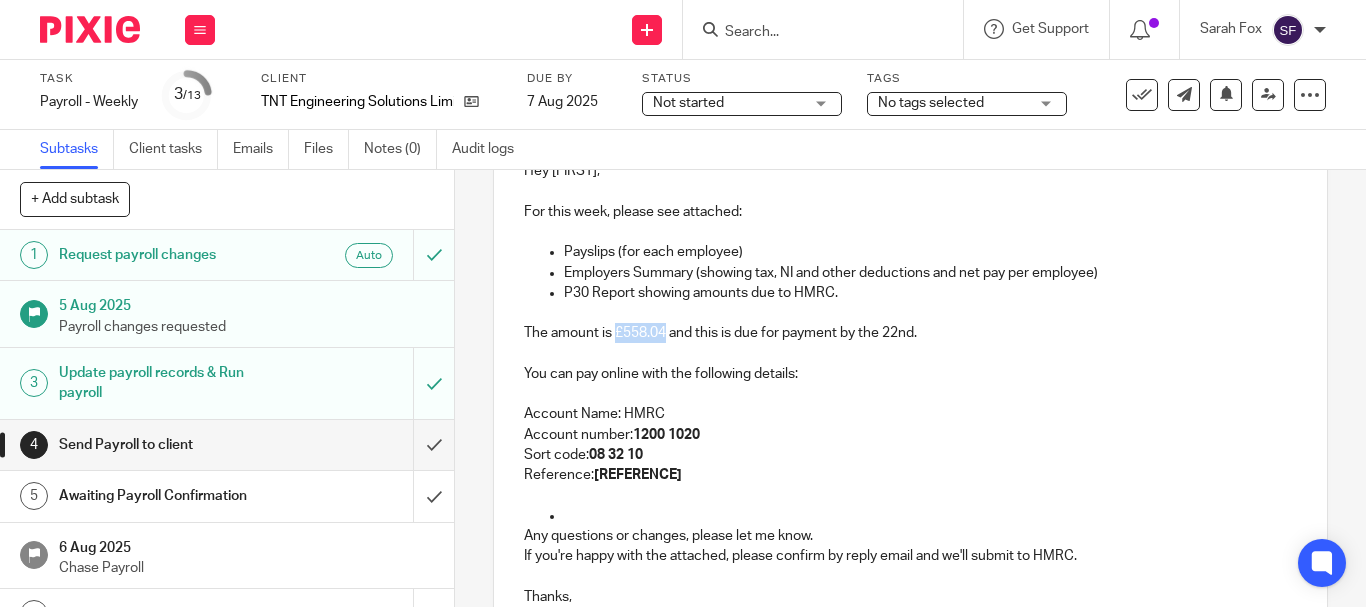 drag, startPoint x: 662, startPoint y: 334, endPoint x: 614, endPoint y: 334, distance: 48 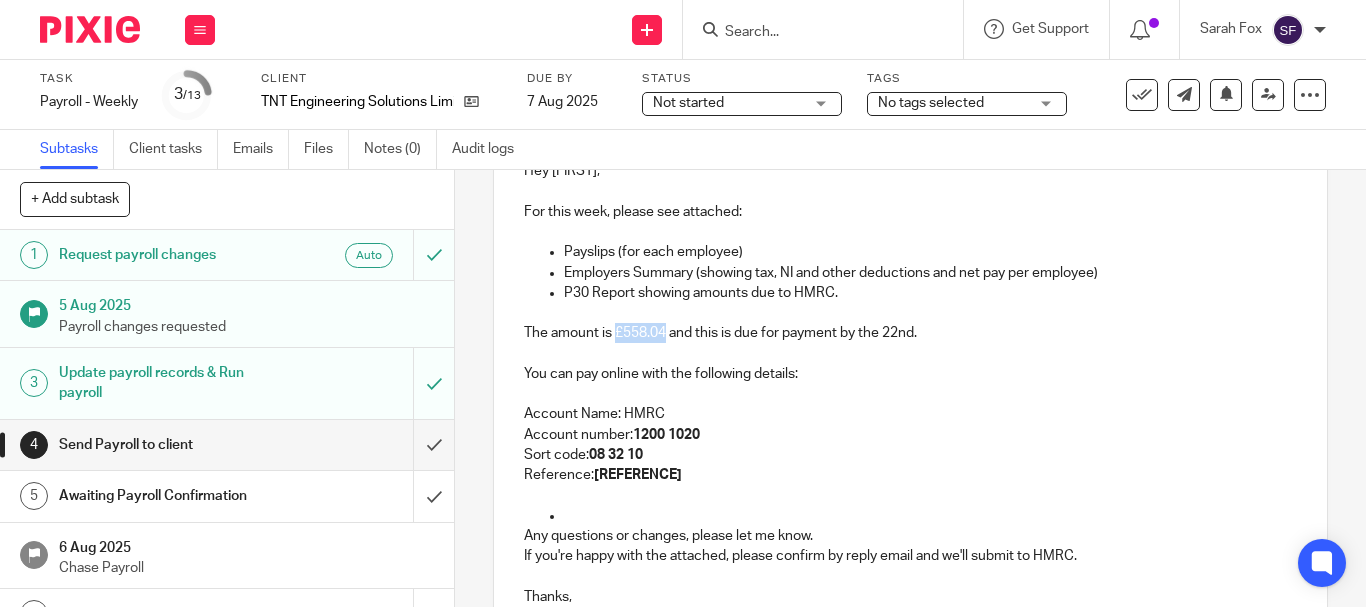 click on "The amount is £558.04 and this is due for payment by the 22nd." at bounding box center [910, 333] 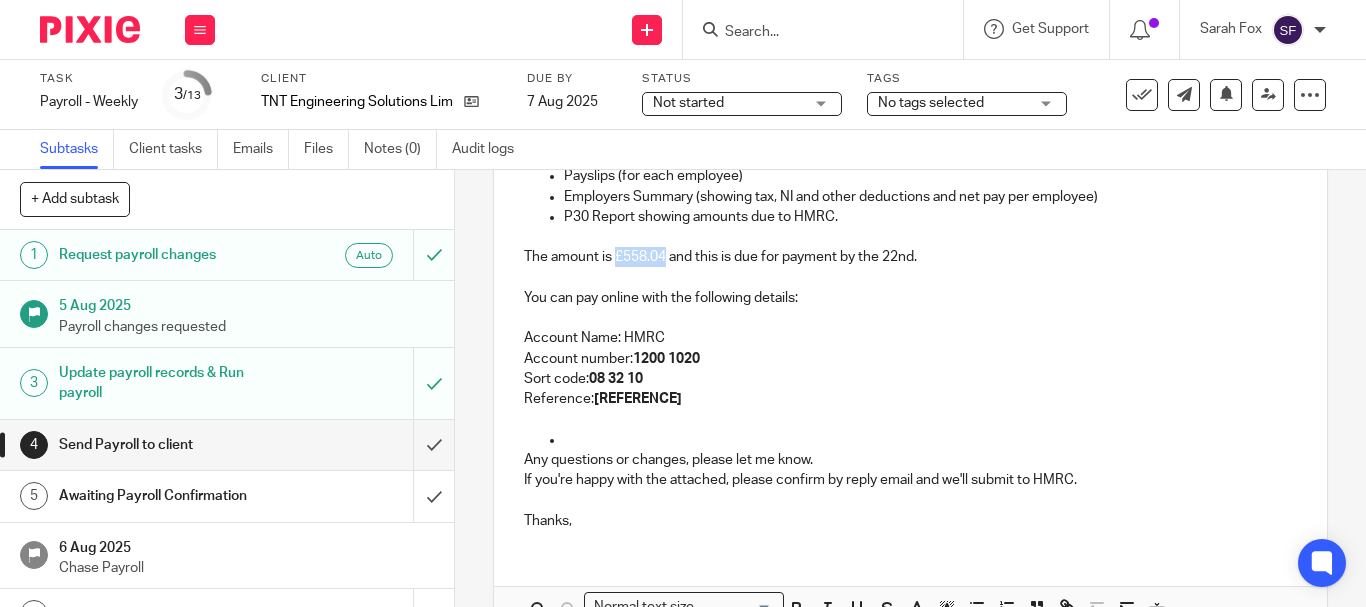 scroll, scrollTop: 450, scrollLeft: 0, axis: vertical 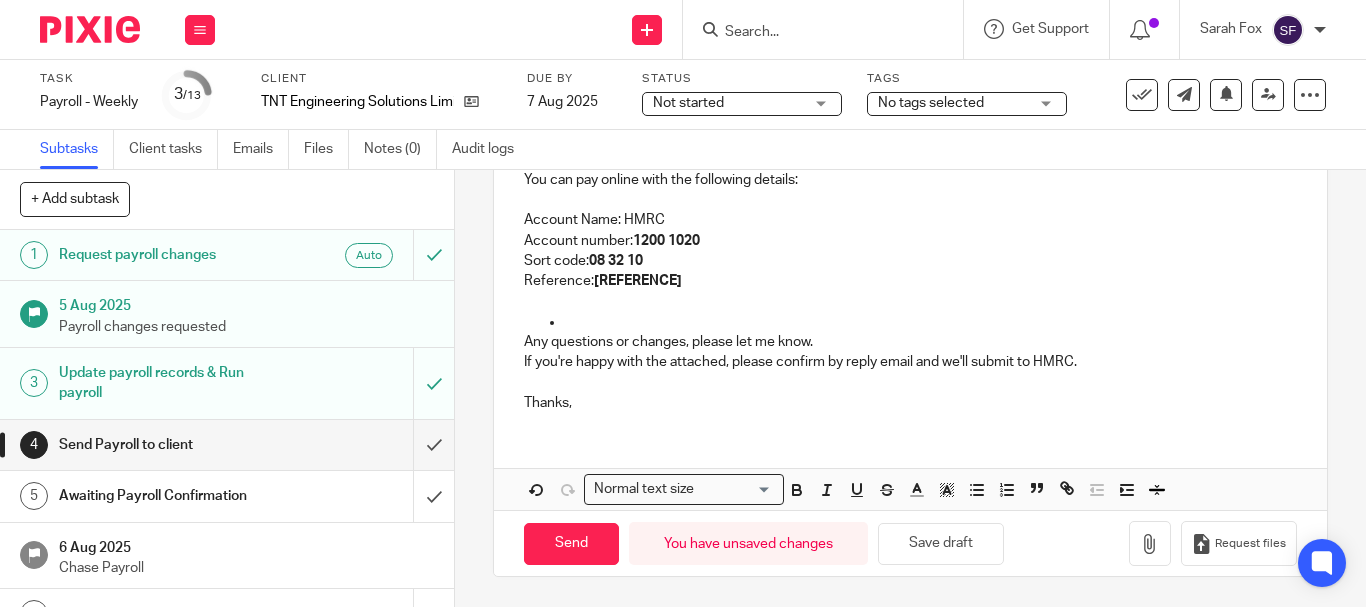 click 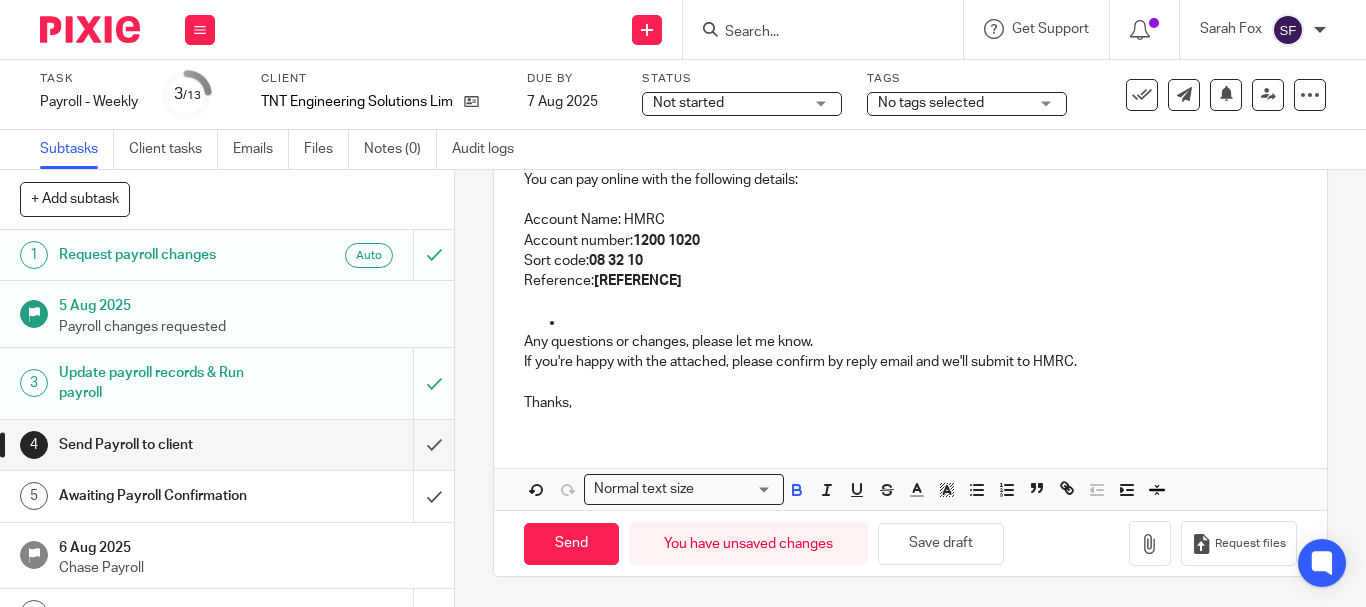 scroll, scrollTop: 407, scrollLeft: 0, axis: vertical 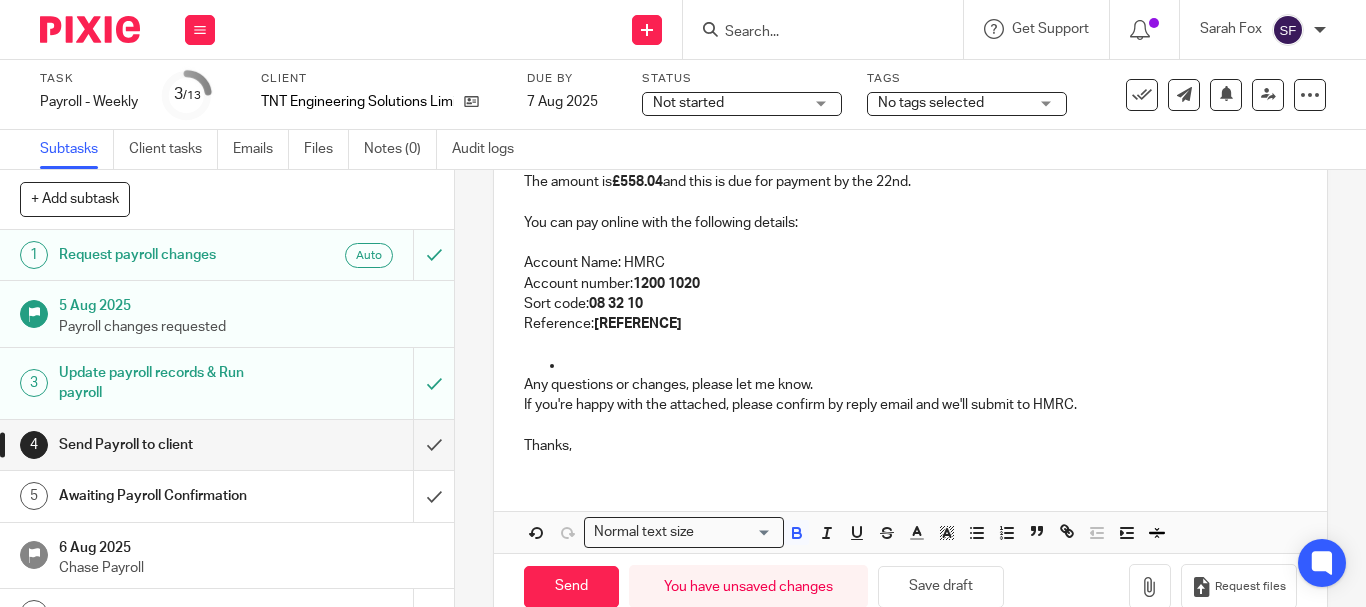 click at bounding box center (910, 203) 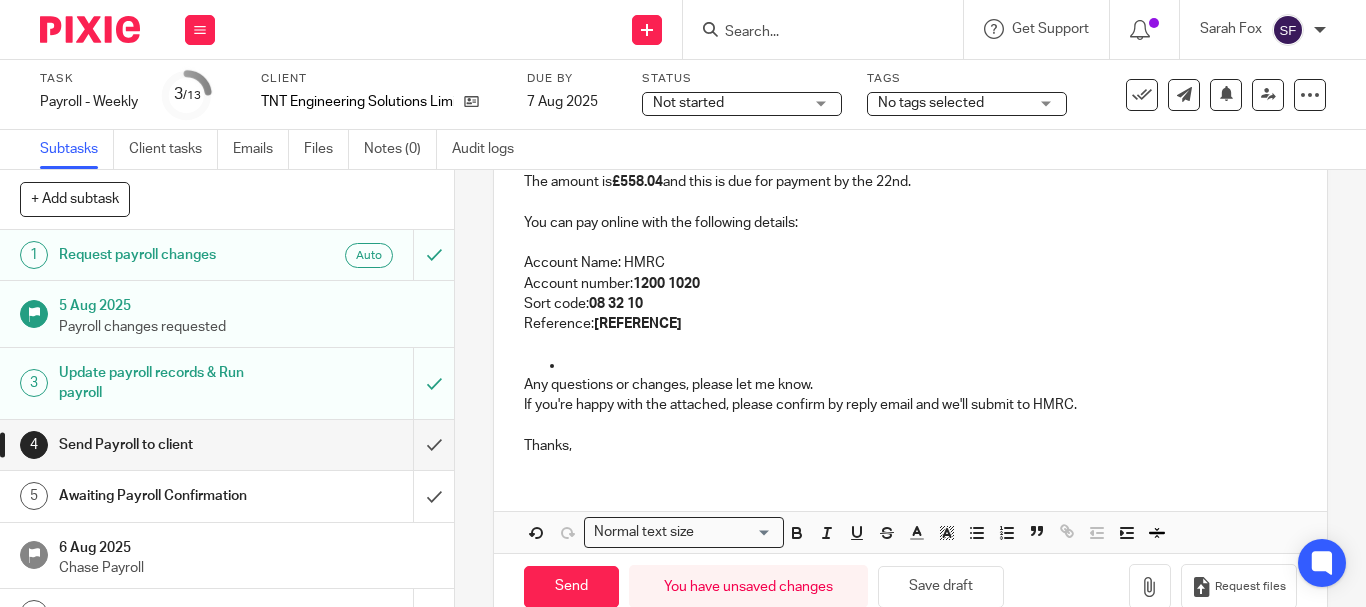scroll, scrollTop: 307, scrollLeft: 0, axis: vertical 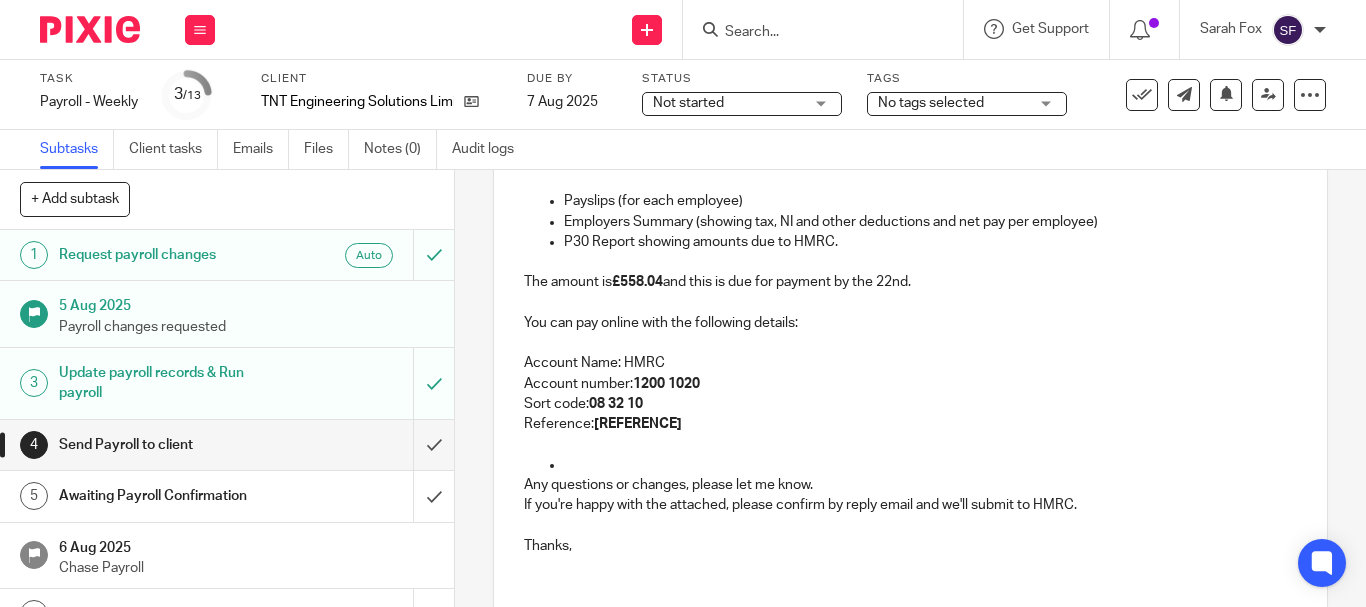 click at bounding box center [930, 465] 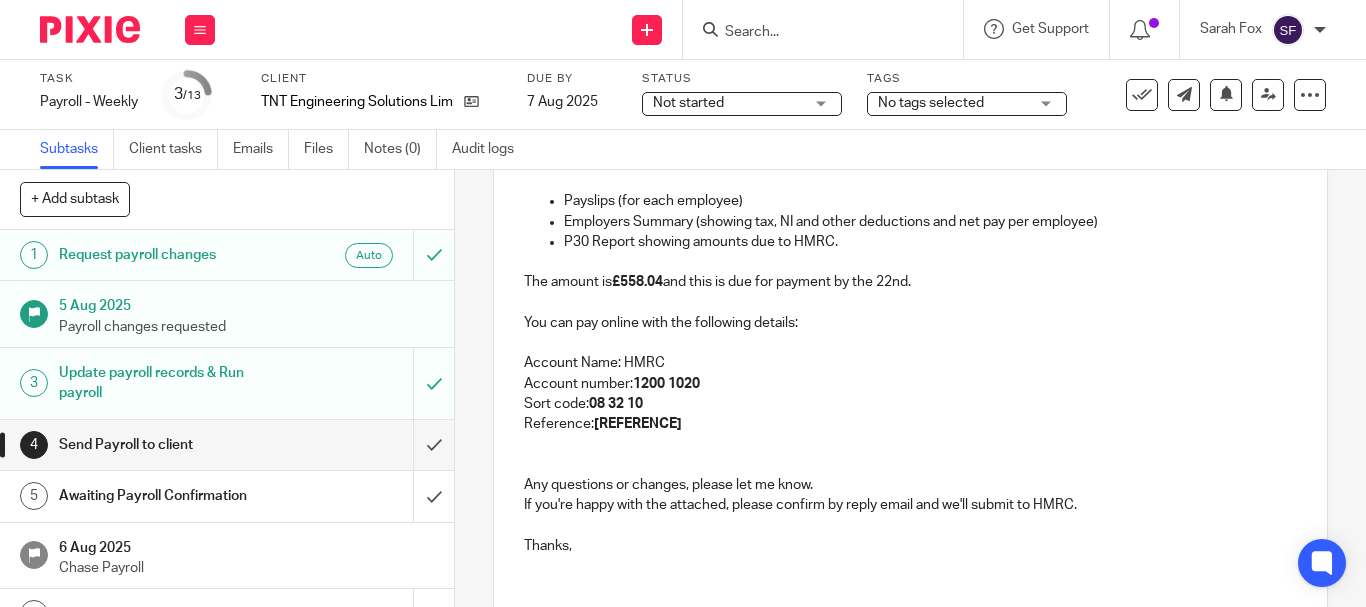 drag, startPoint x: 518, startPoint y: 506, endPoint x: 930, endPoint y: 481, distance: 412.7578 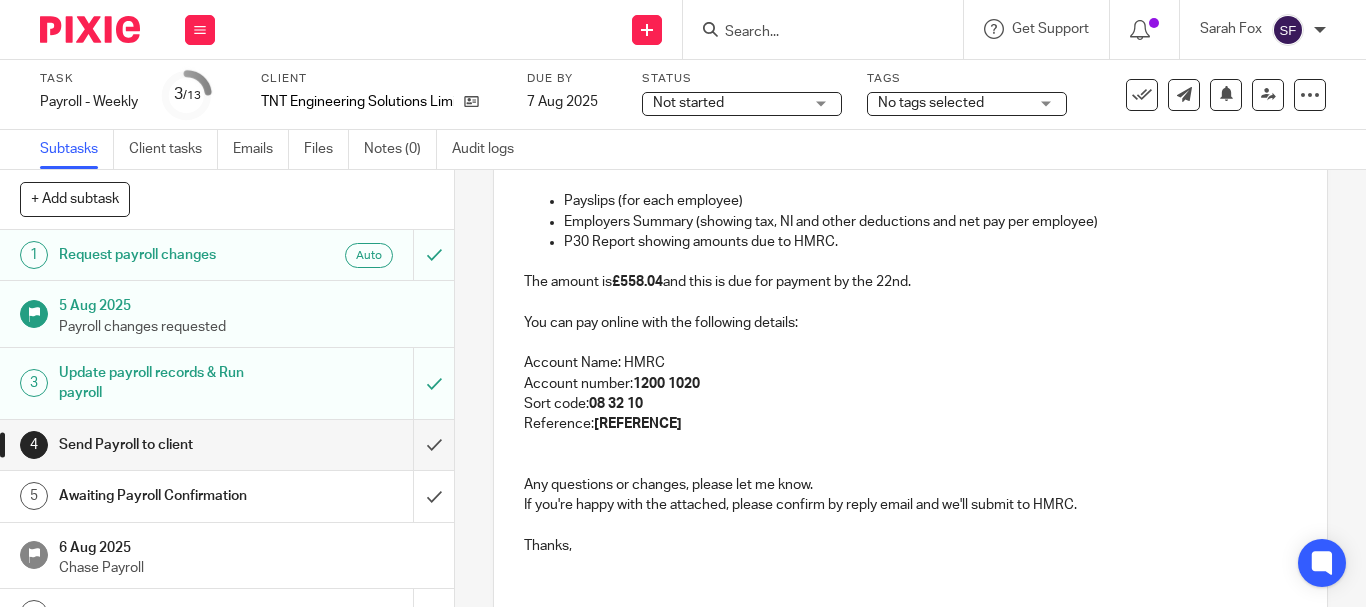 click on "Hey [FIRST], For this week, please see attached: Payslips (for each employee) Employers Summary (showing tax, NI and other deductions and net pay per employee) P30 Report showing amounts due to HMRC. The amount is £558.04 and this is due for payment by the 22nd. You can pay online with the following details: Account Name: HMRC Account number:  [ACCOUNT_NUMBER] Sort code:  [SORT_CODE] Reference:  [REFERENCE] Any questions or changes, please let me know. If you're happy with the attached, please confirm by reply email and we'll submit to HMRC. Thanks," at bounding box center (910, 330) 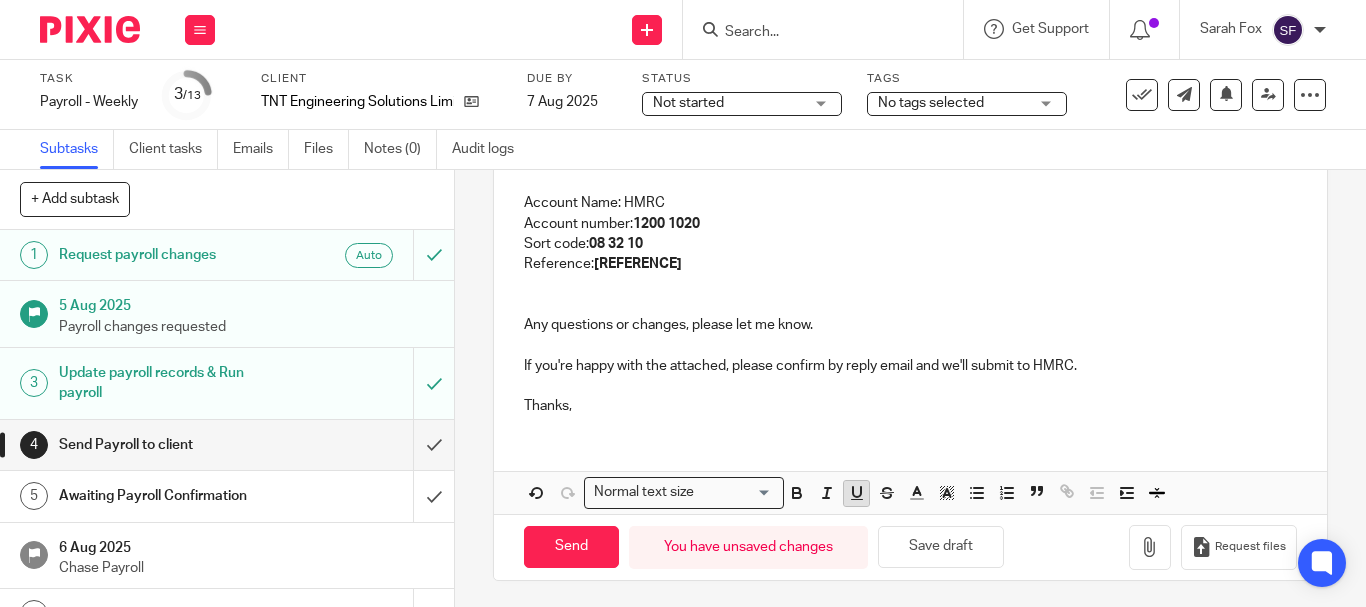 scroll, scrollTop: 471, scrollLeft: 0, axis: vertical 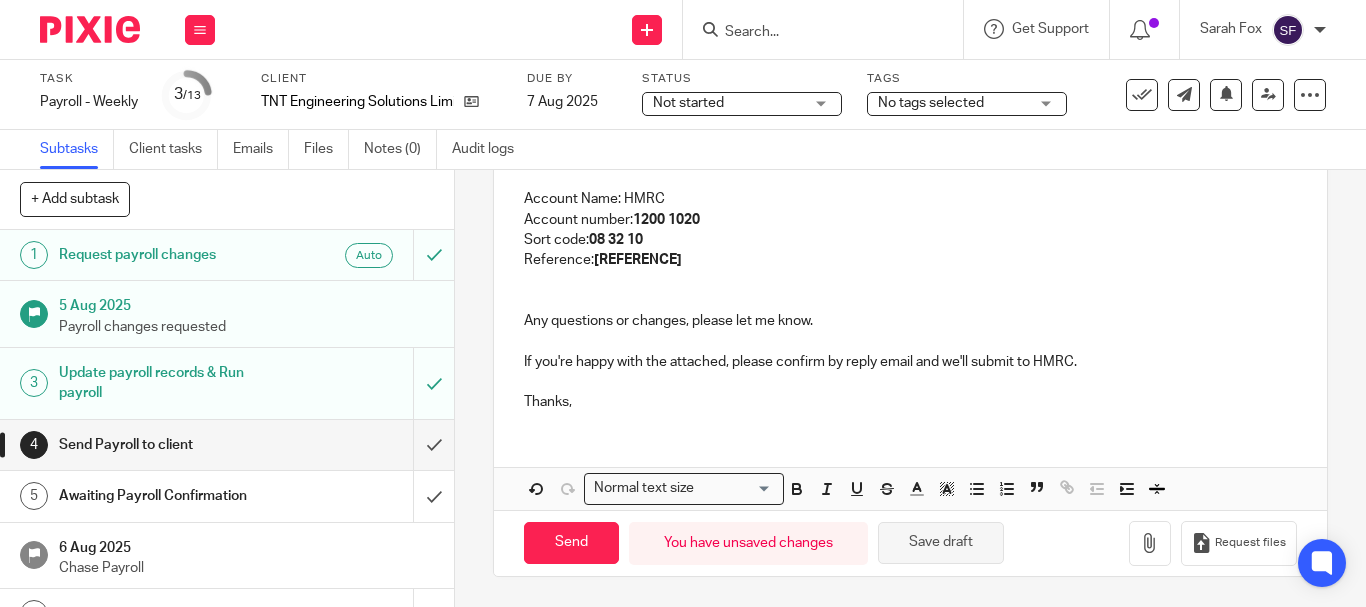 click on "Save draft" at bounding box center (941, 543) 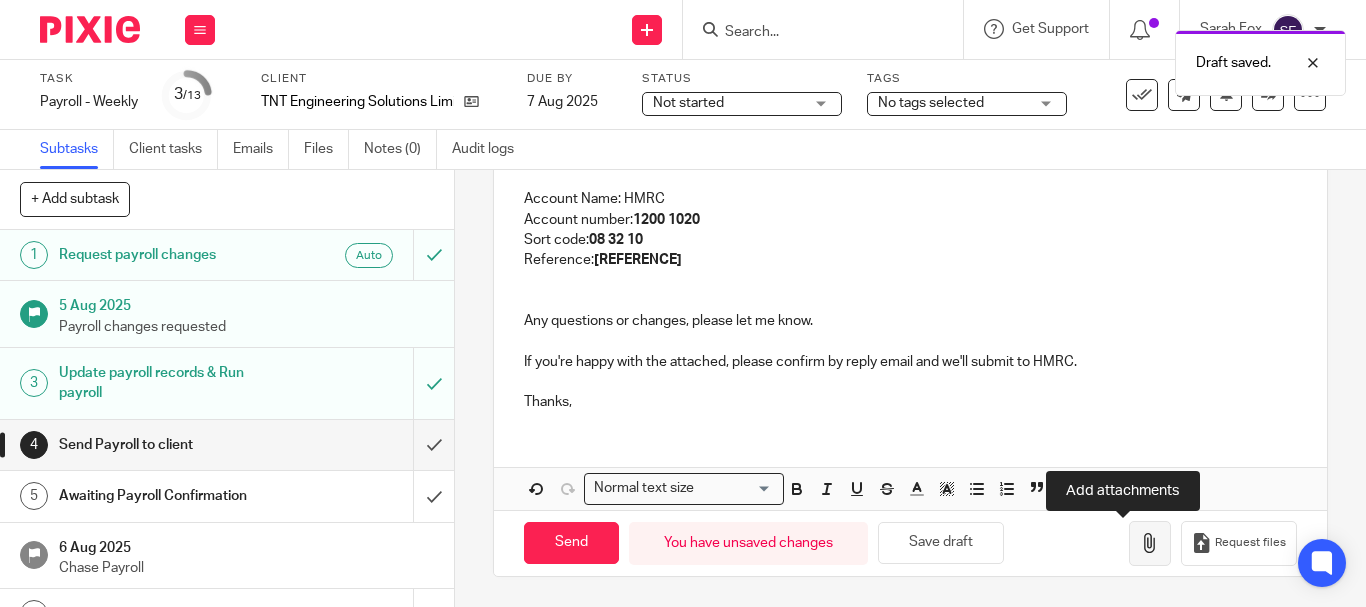 click at bounding box center [1150, 543] 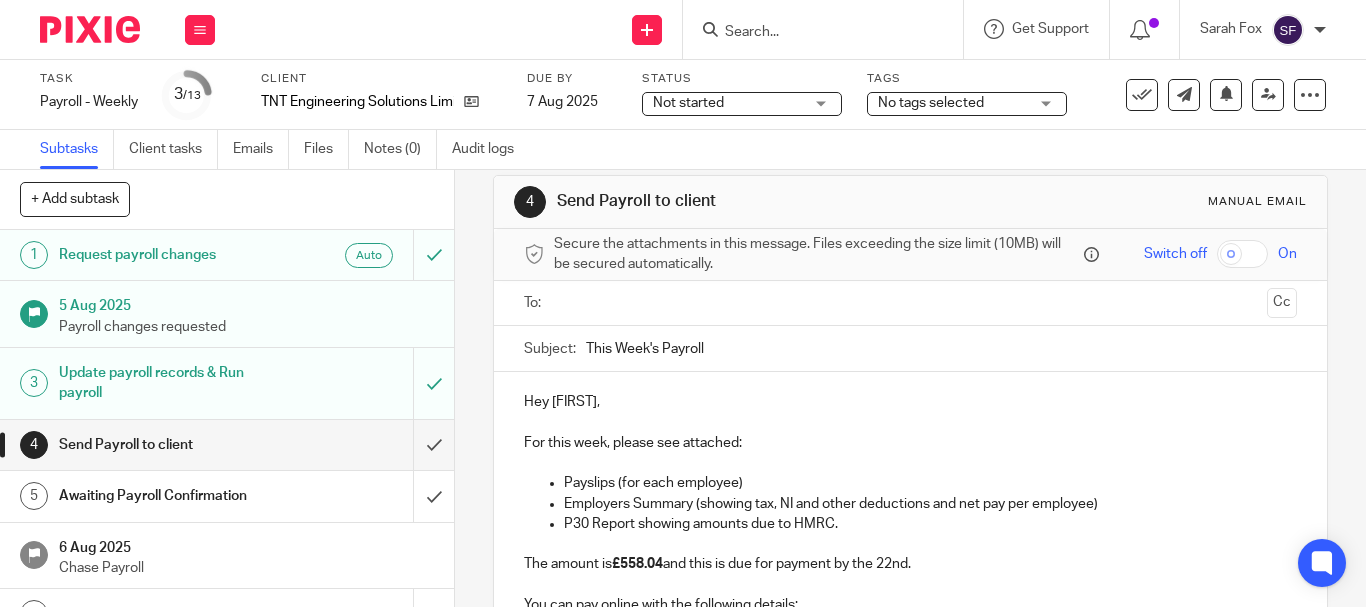 scroll, scrollTop: 0, scrollLeft: 0, axis: both 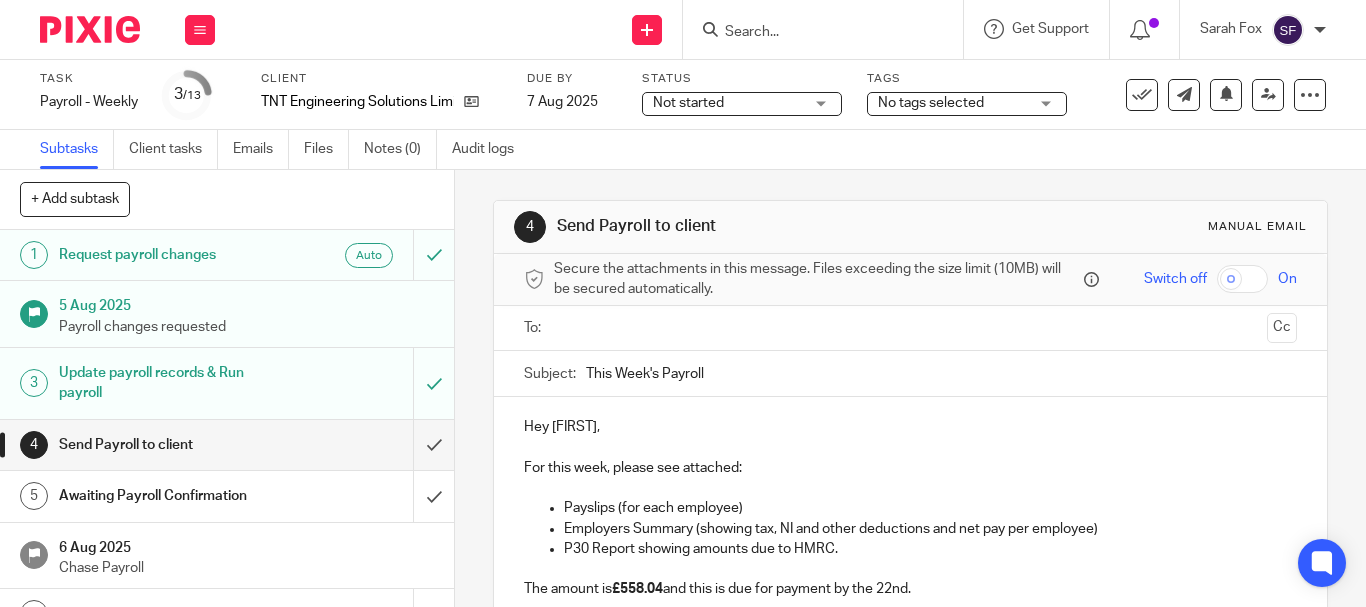 click at bounding box center [909, 328] 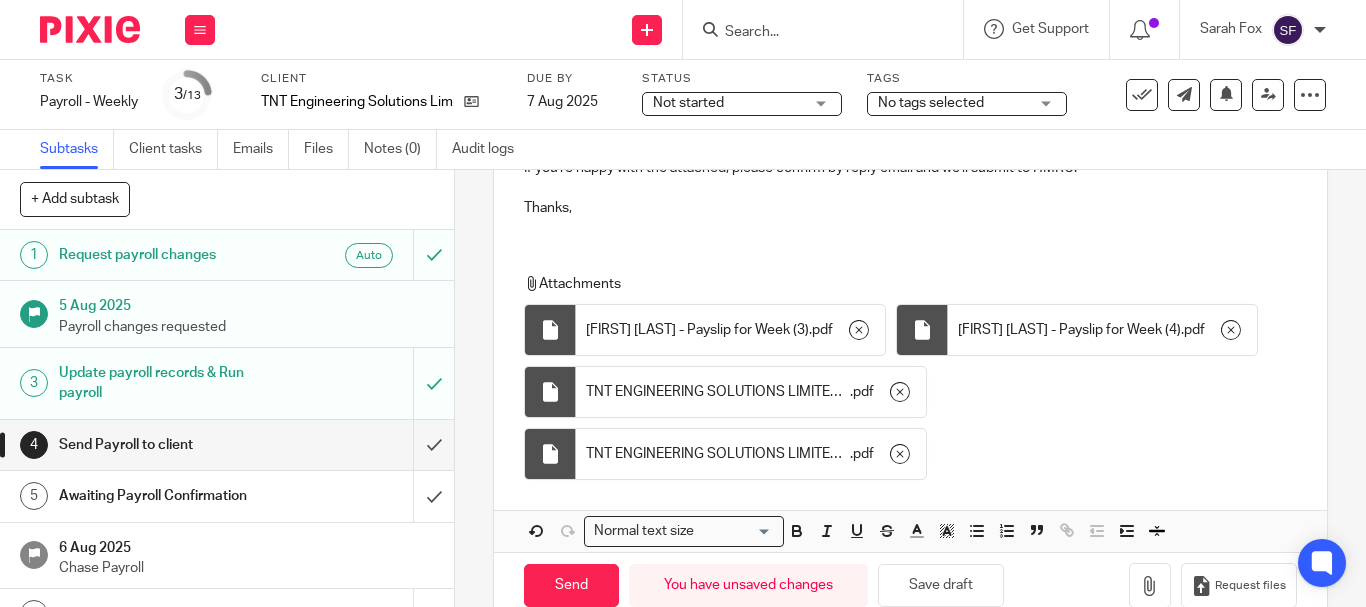 scroll, scrollTop: 774, scrollLeft: 0, axis: vertical 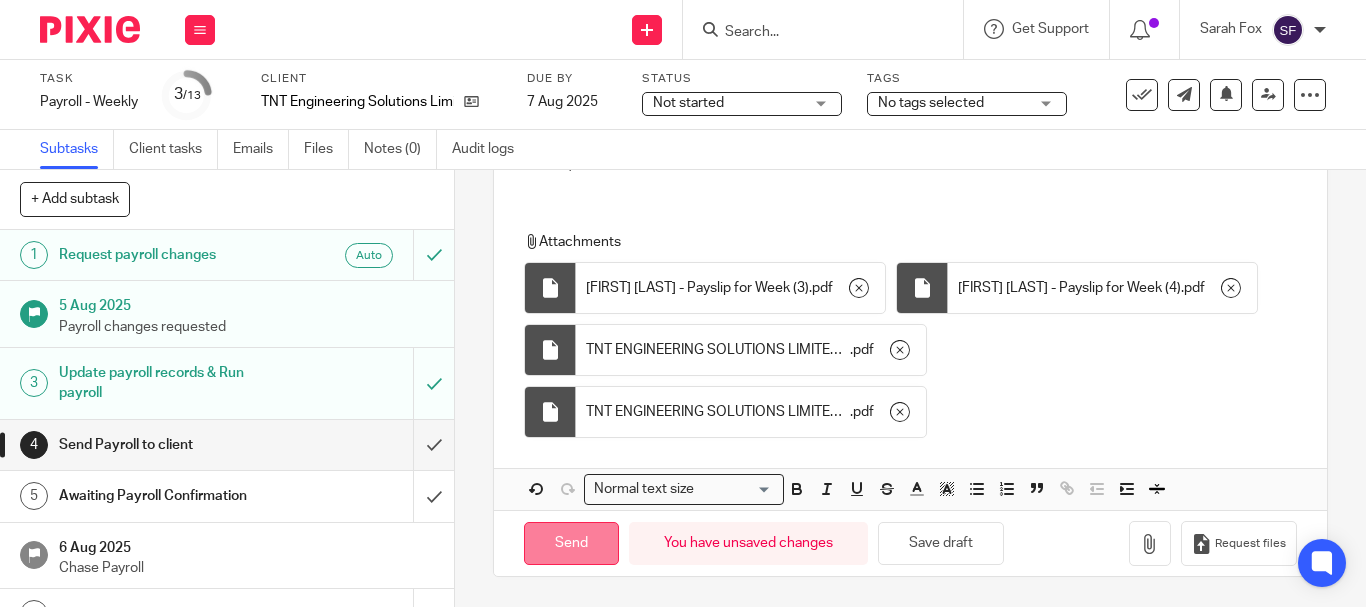 click on "Send" at bounding box center (571, 543) 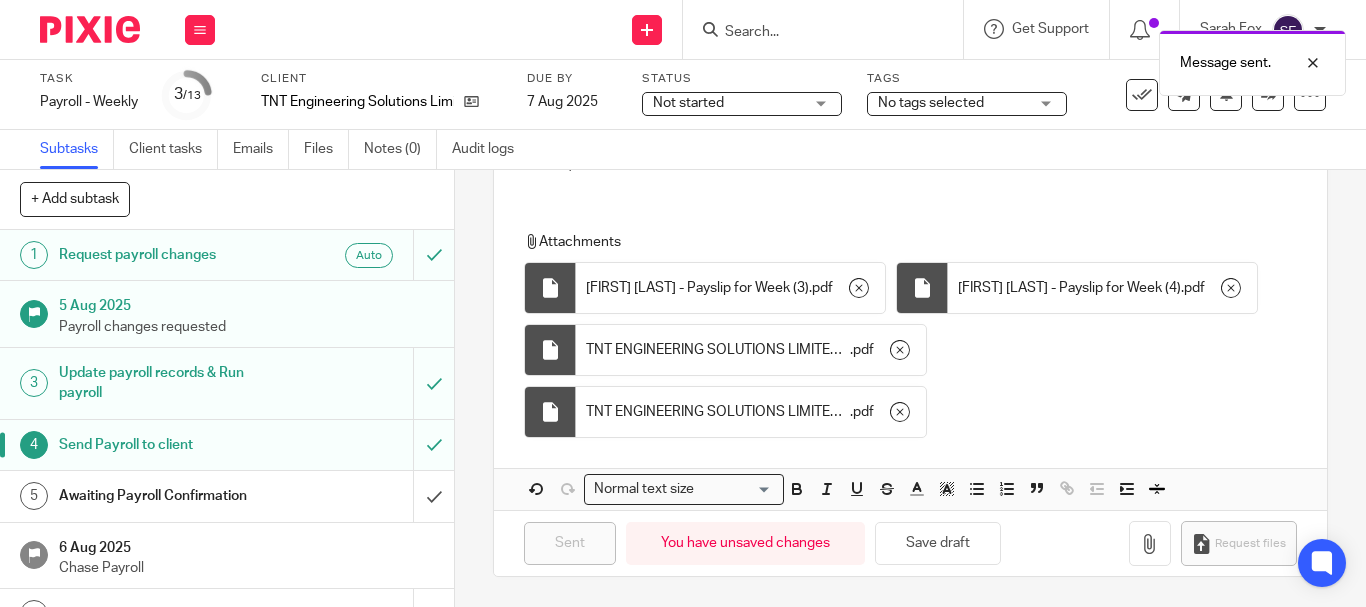 type on "Sent" 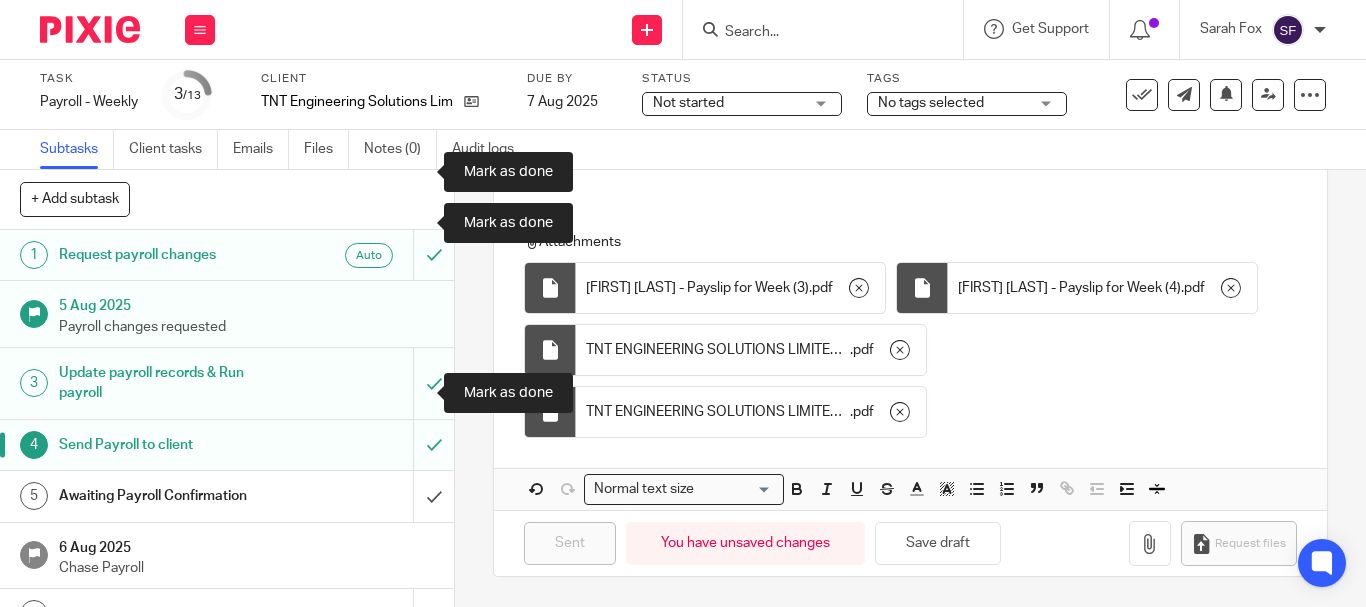 scroll, scrollTop: 393, scrollLeft: 0, axis: vertical 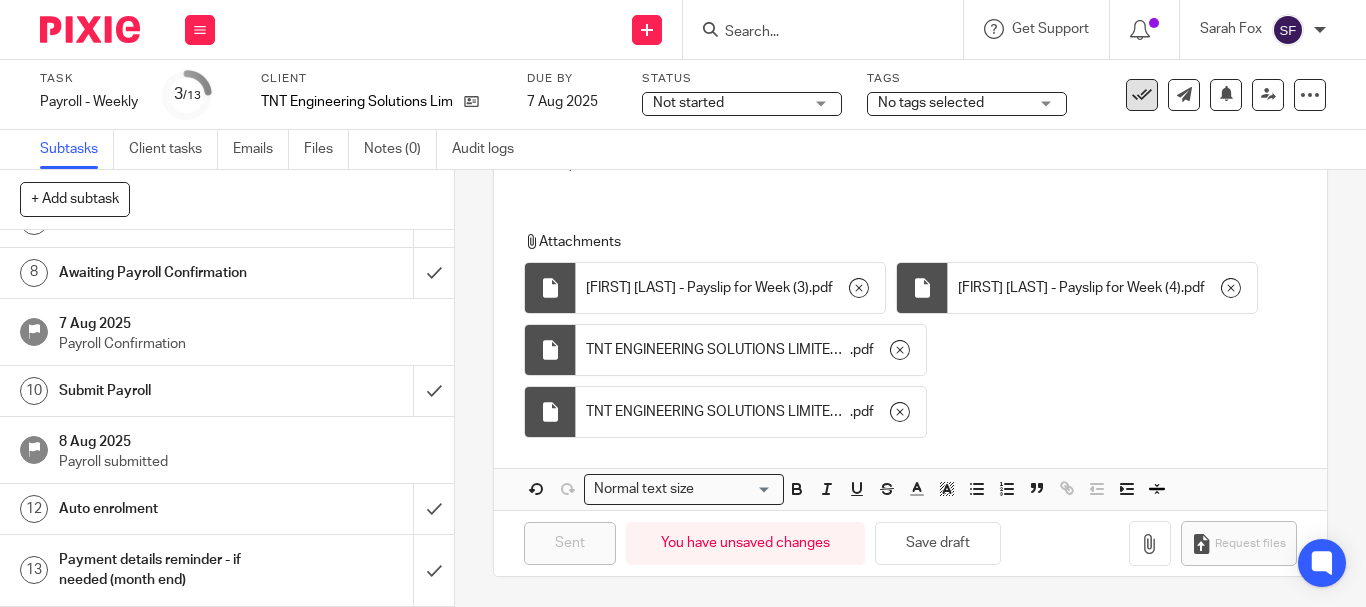 click at bounding box center [1142, 95] 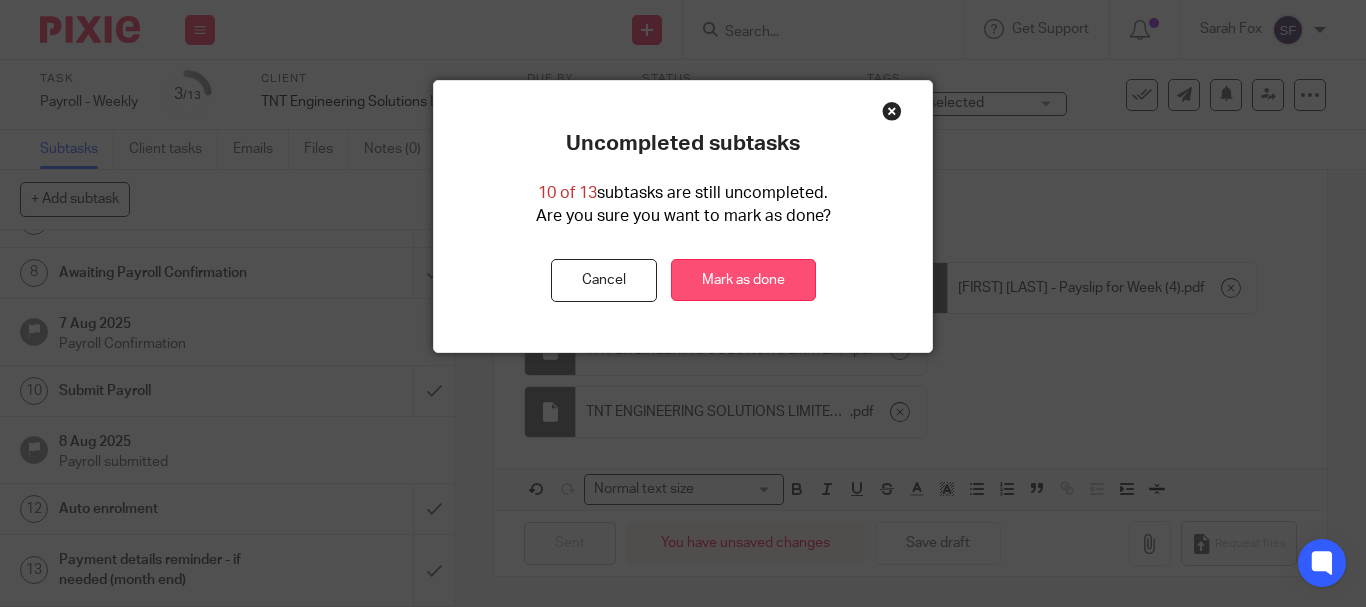 click on "Mark as done" at bounding box center (743, 280) 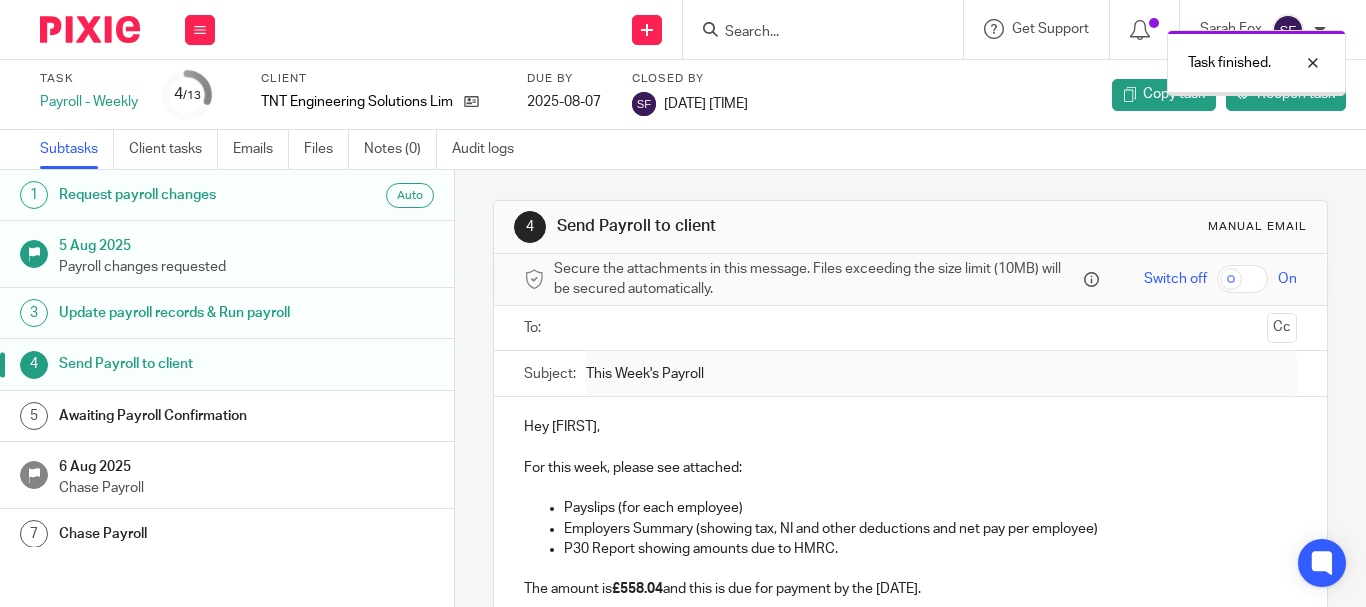 scroll, scrollTop: 0, scrollLeft: 0, axis: both 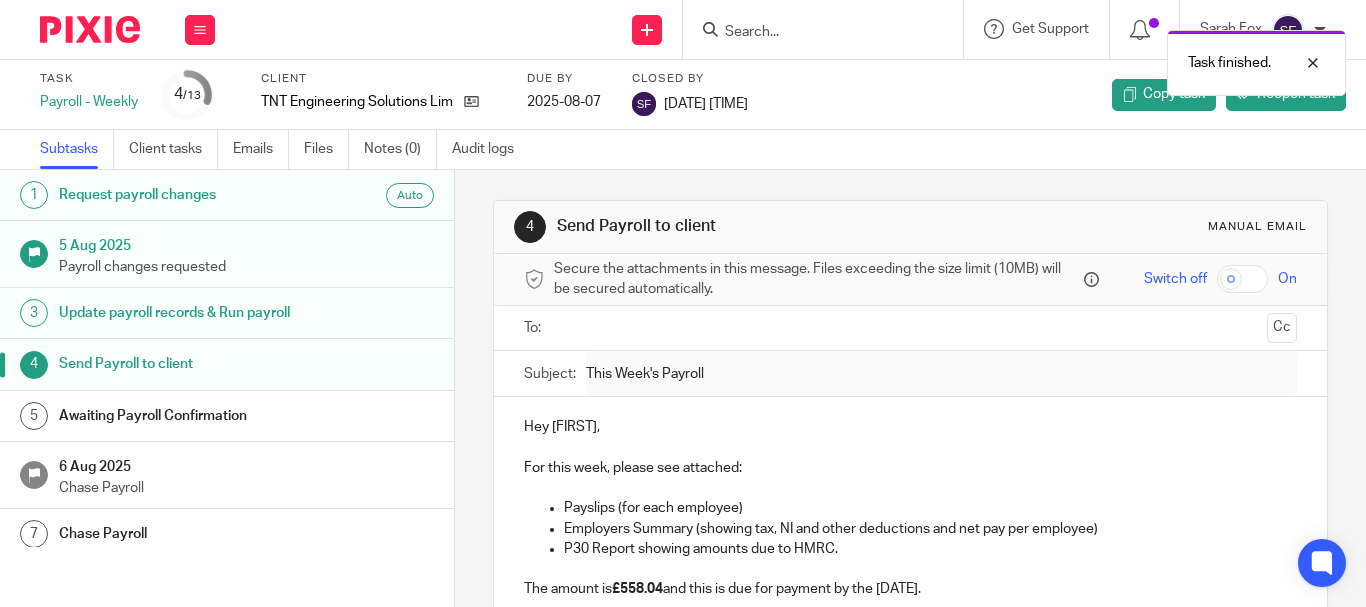 click at bounding box center [829, 29] 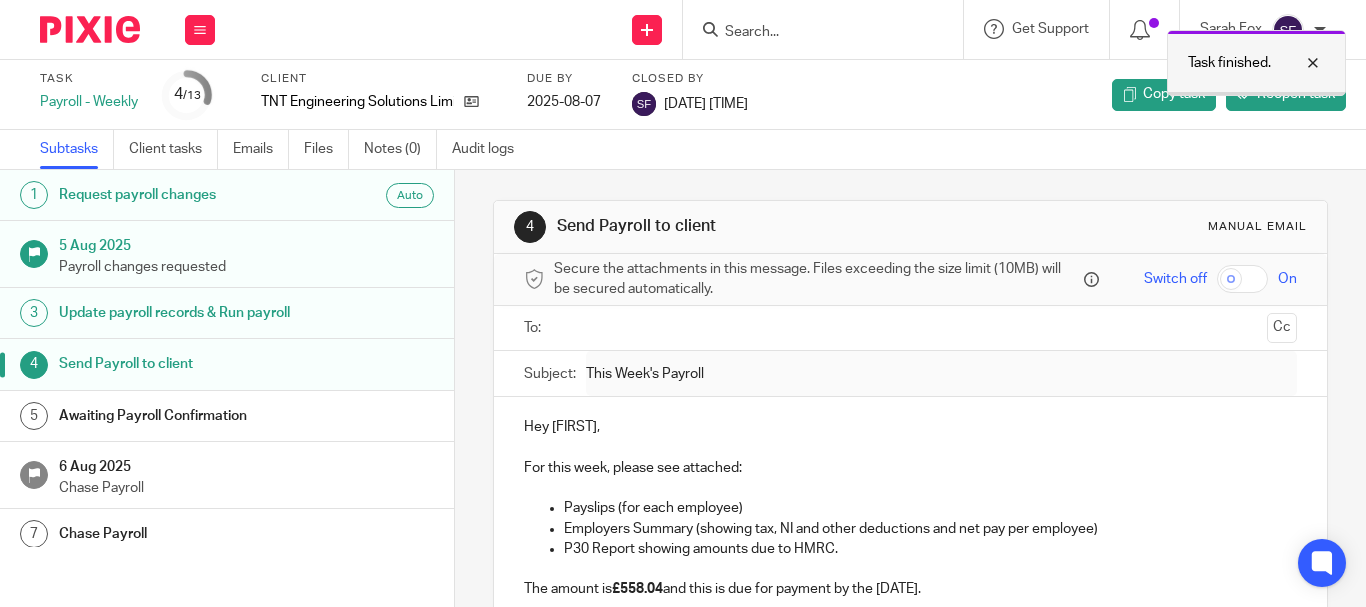 click at bounding box center (1298, 63) 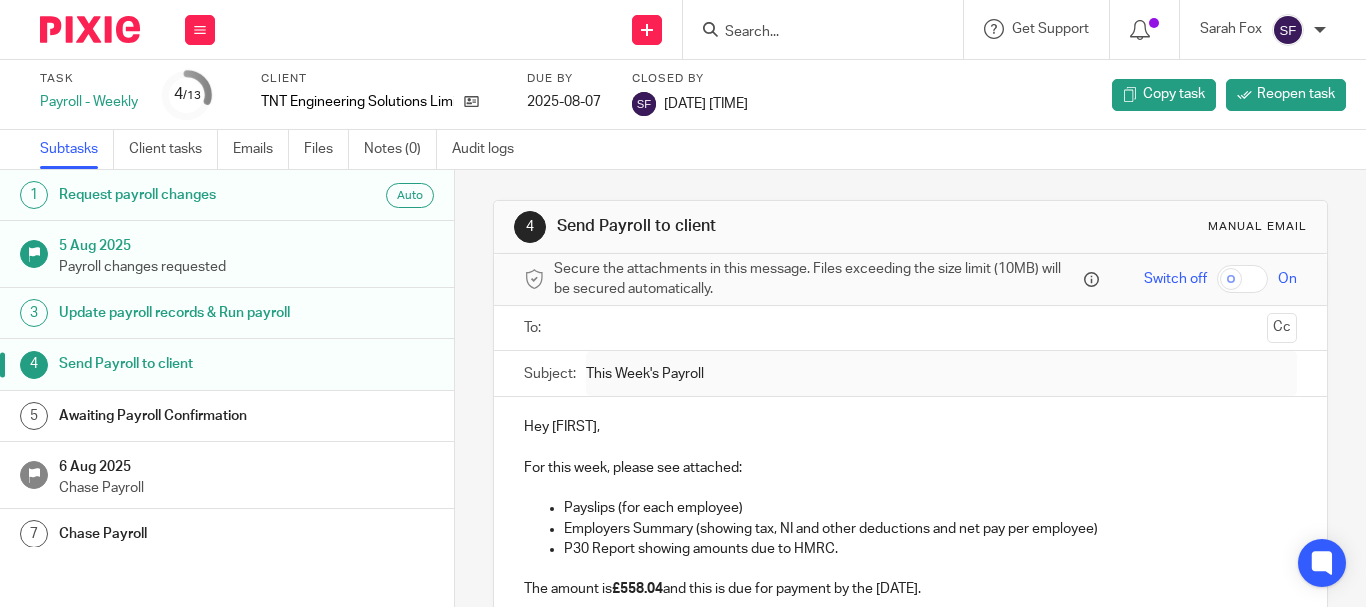 click at bounding box center (813, 33) 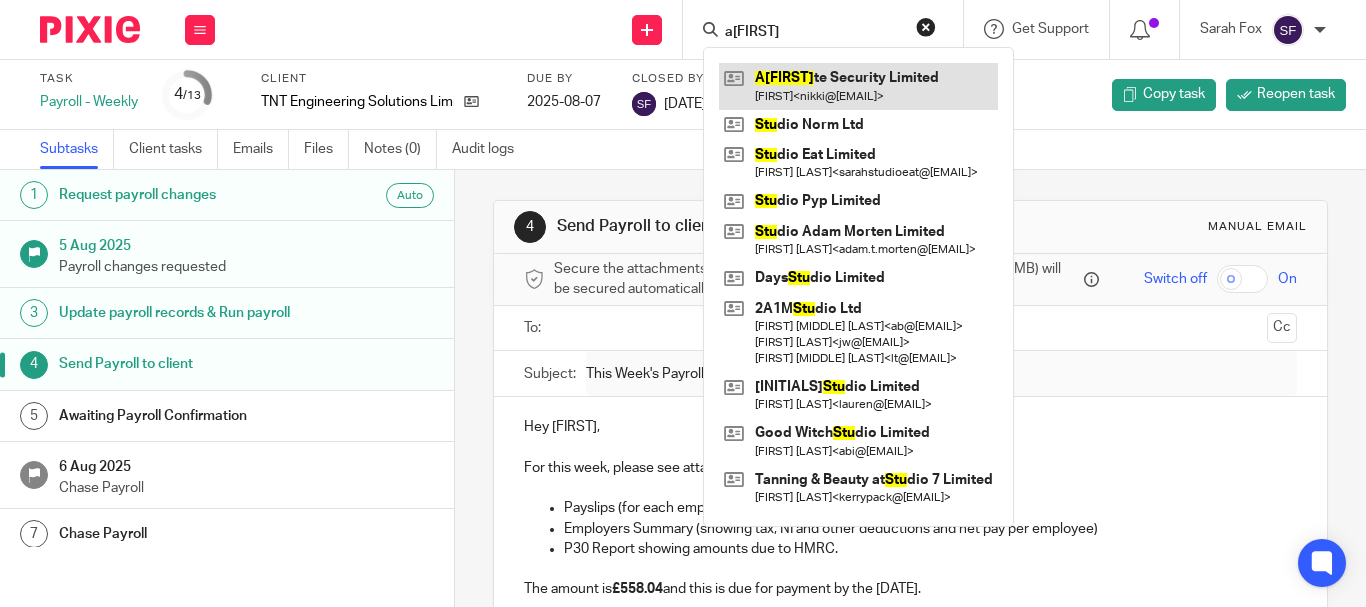 type on "astu" 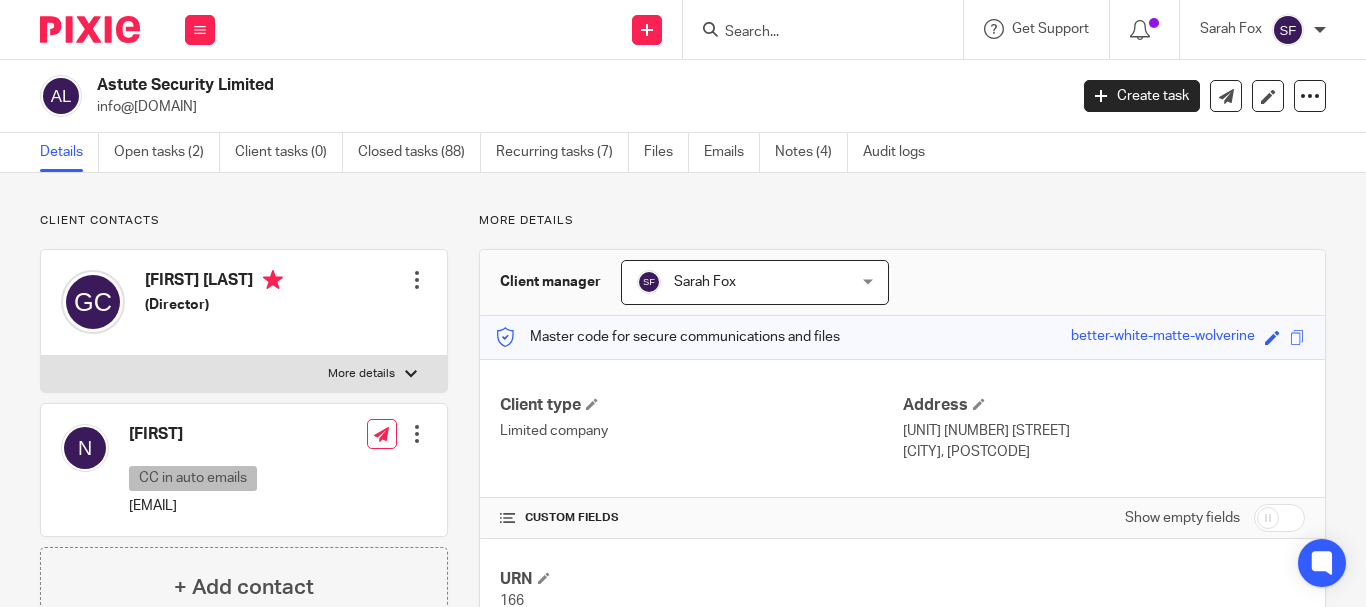 scroll, scrollTop: 0, scrollLeft: 0, axis: both 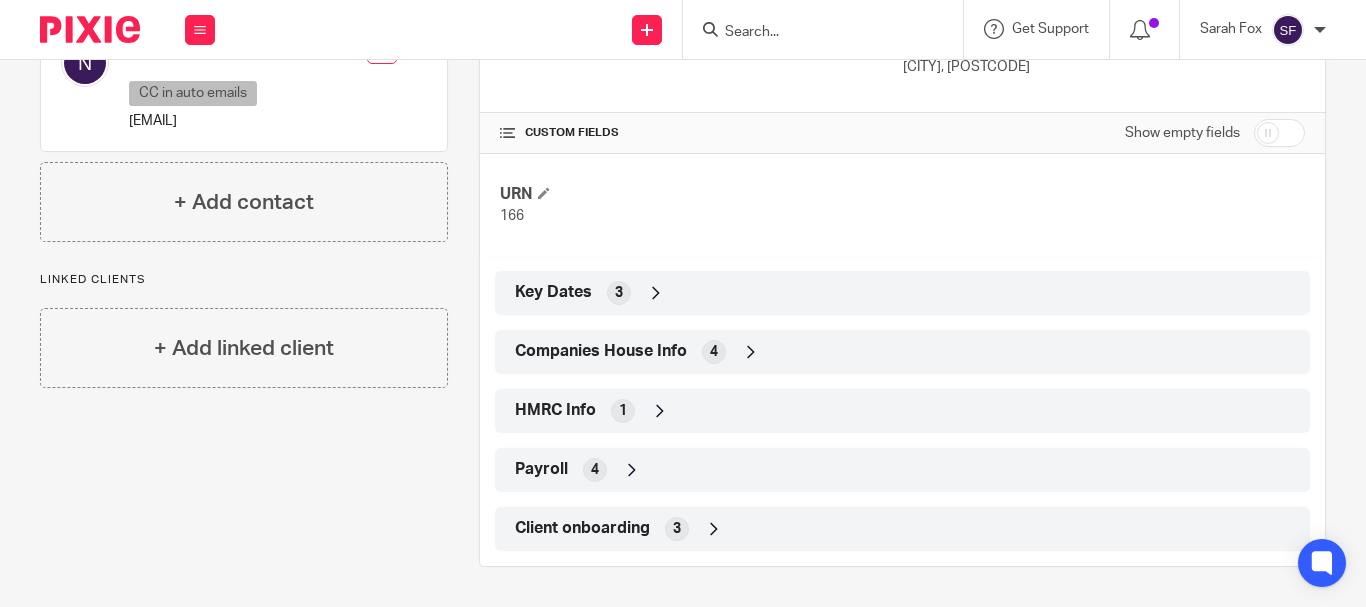 click on "Companies House Info   4" at bounding box center [902, 352] 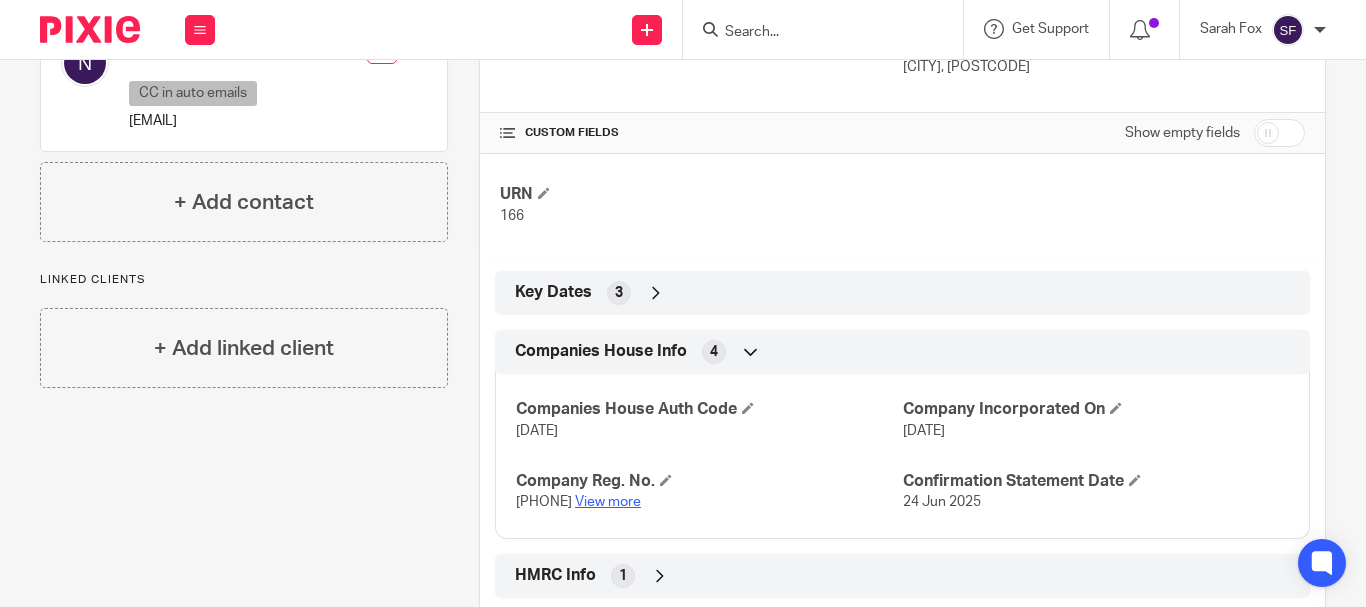 click on "View more" at bounding box center (608, 502) 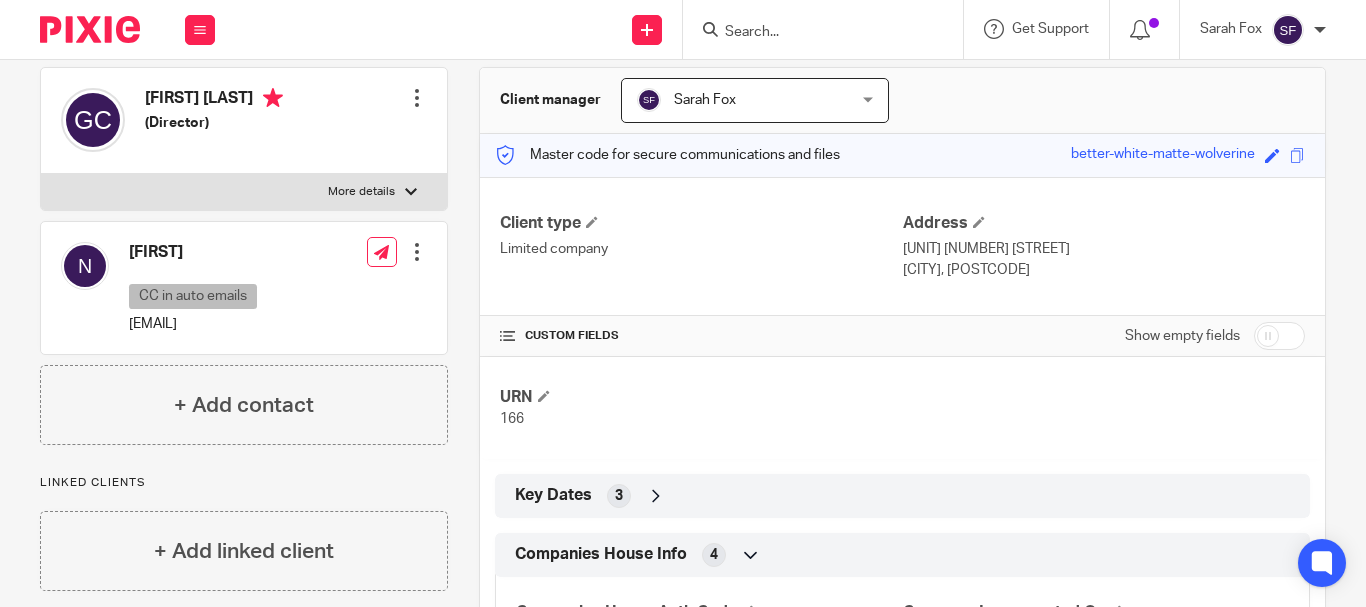 scroll, scrollTop: 0, scrollLeft: 0, axis: both 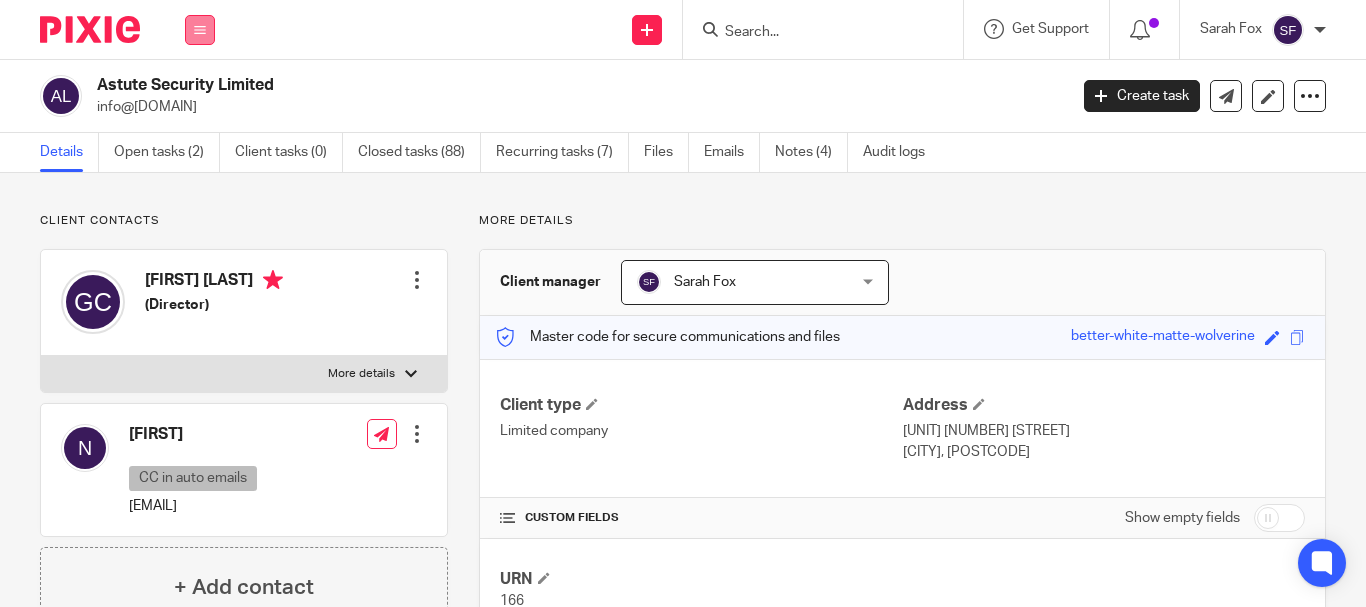 click at bounding box center [200, 30] 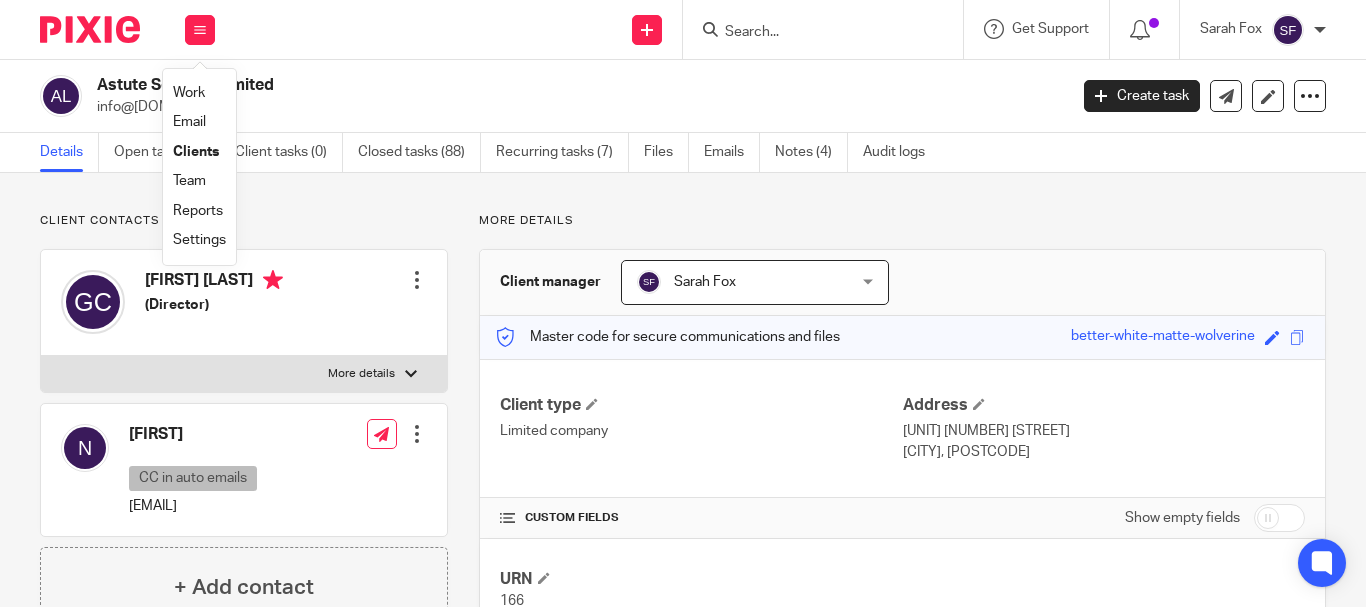 click on "Work" at bounding box center [189, 93] 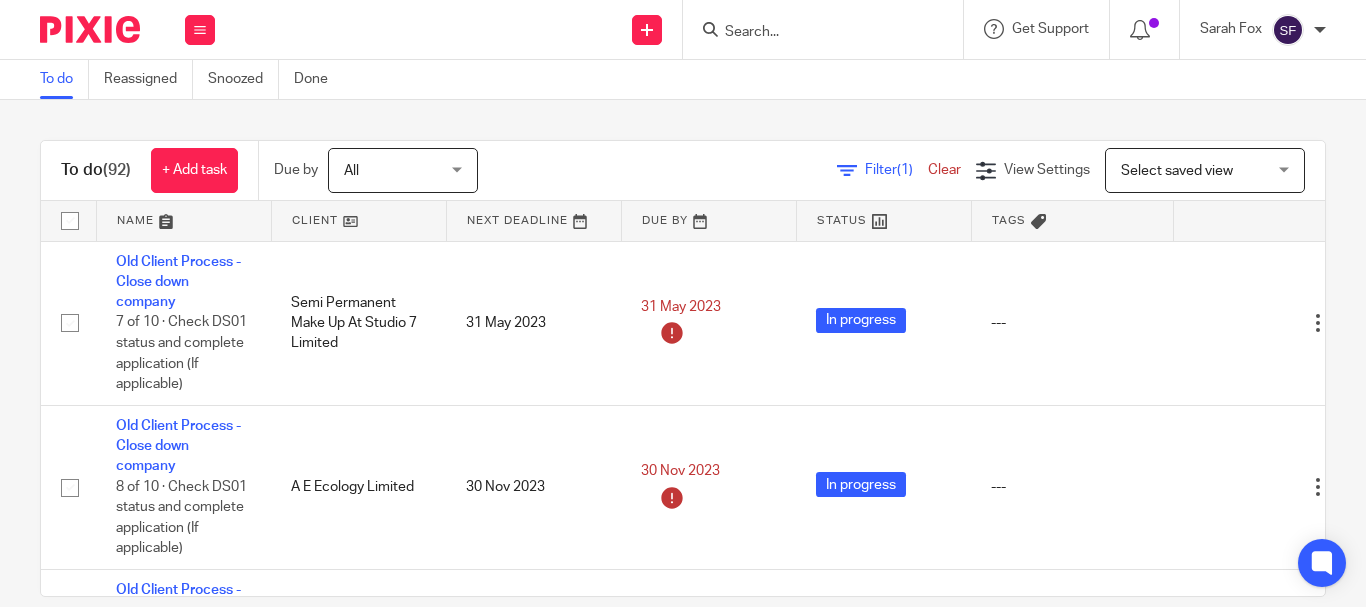 scroll, scrollTop: 0, scrollLeft: 0, axis: both 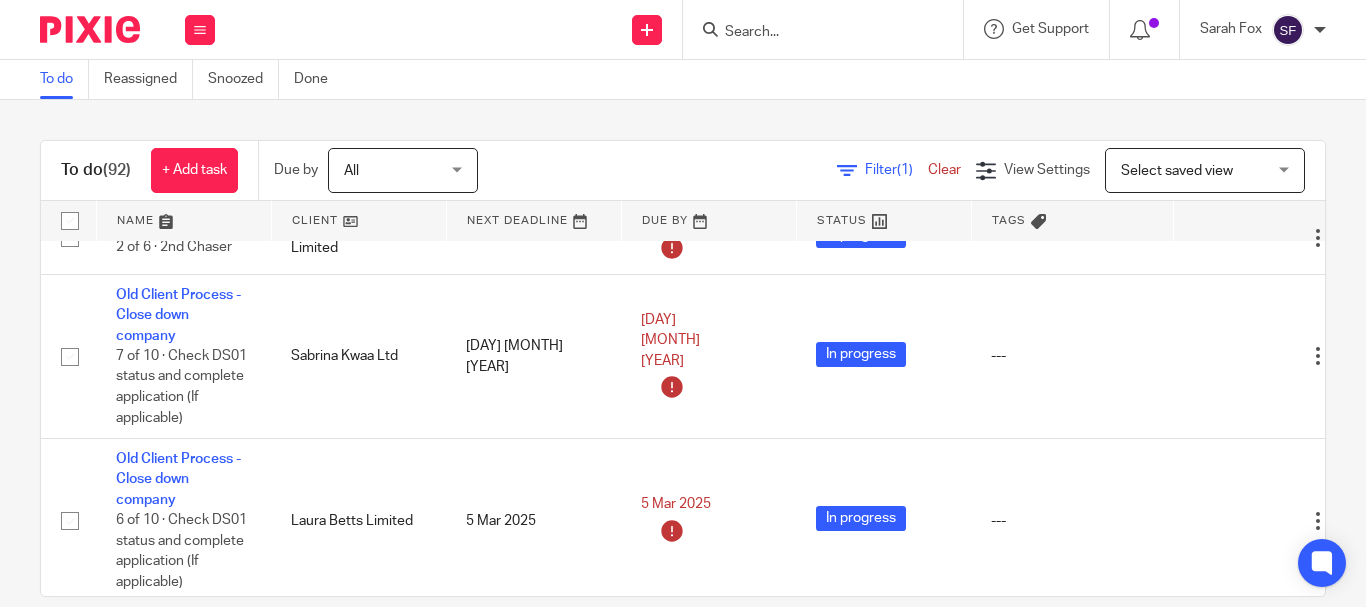 click on "Filter
(1)" 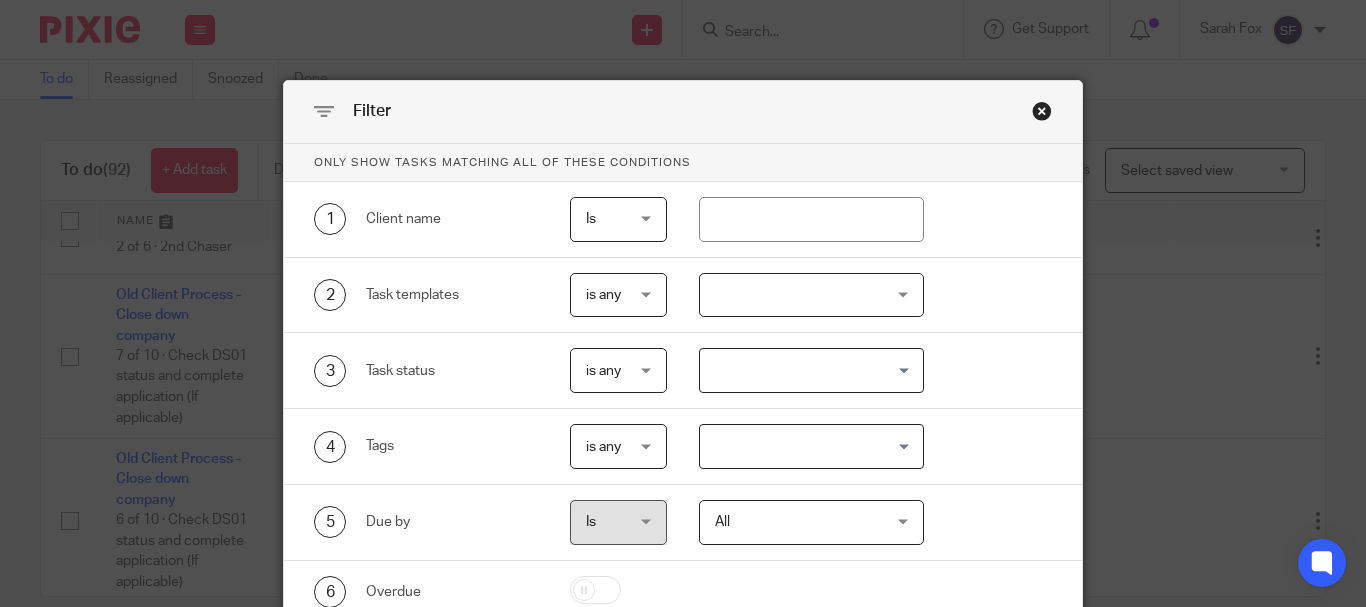 click at bounding box center [811, 295] 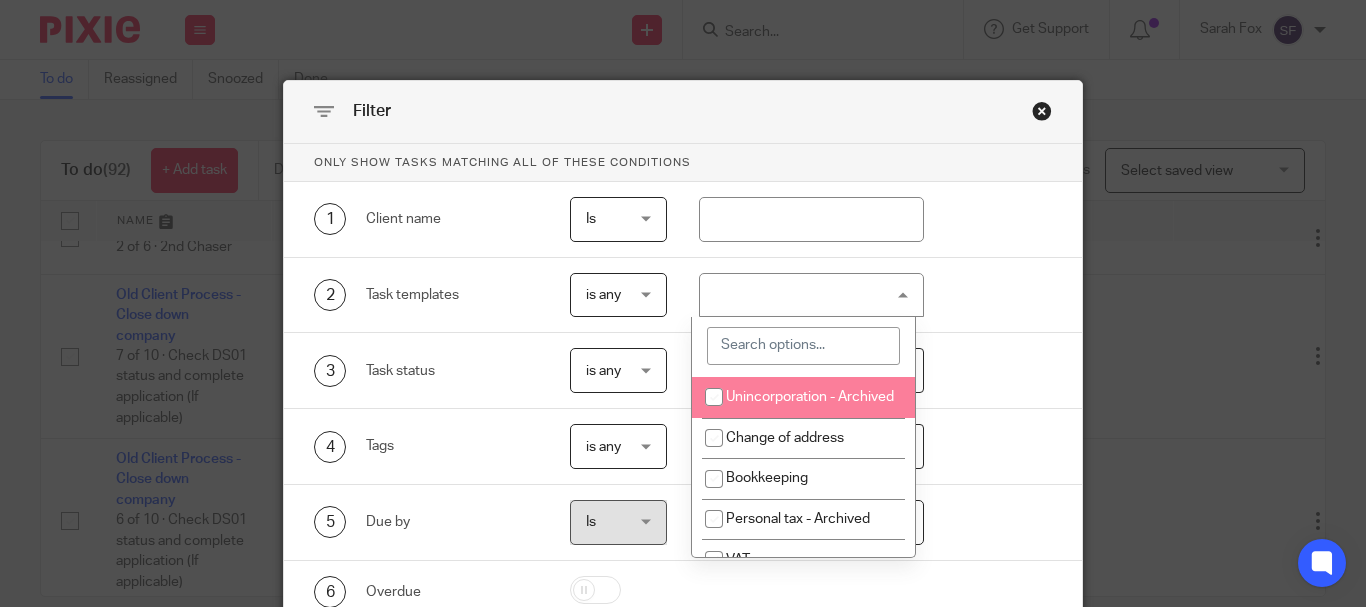 scroll, scrollTop: 200, scrollLeft: 0, axis: vertical 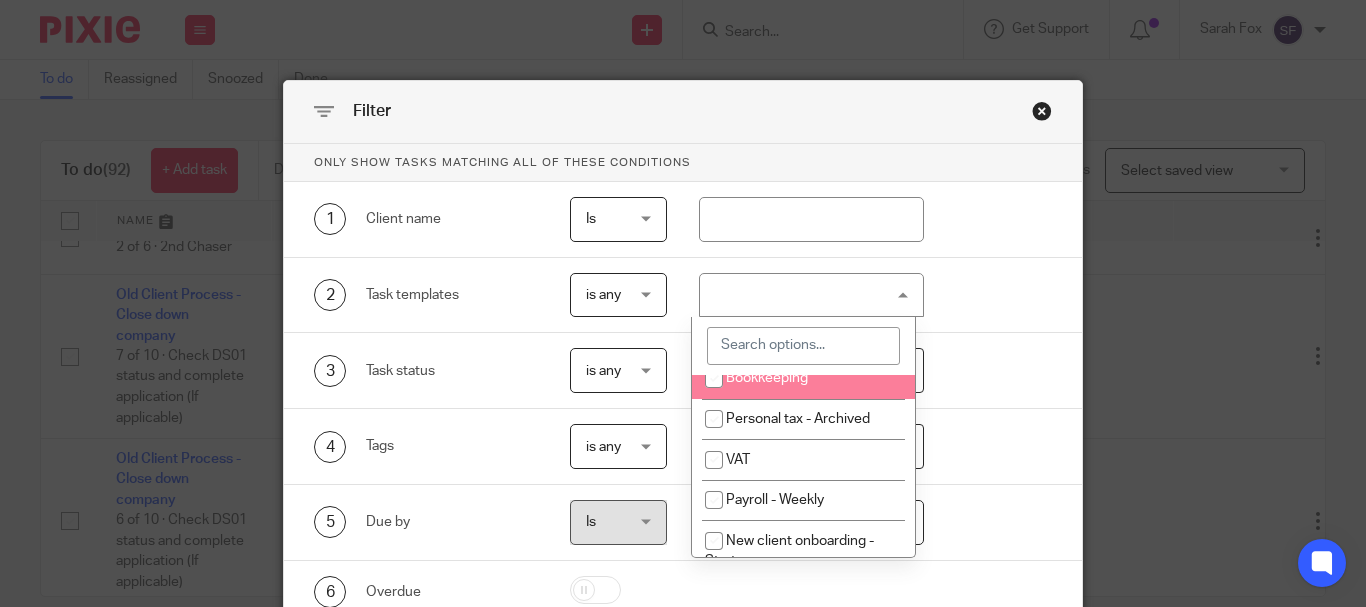 click at bounding box center [803, 346] 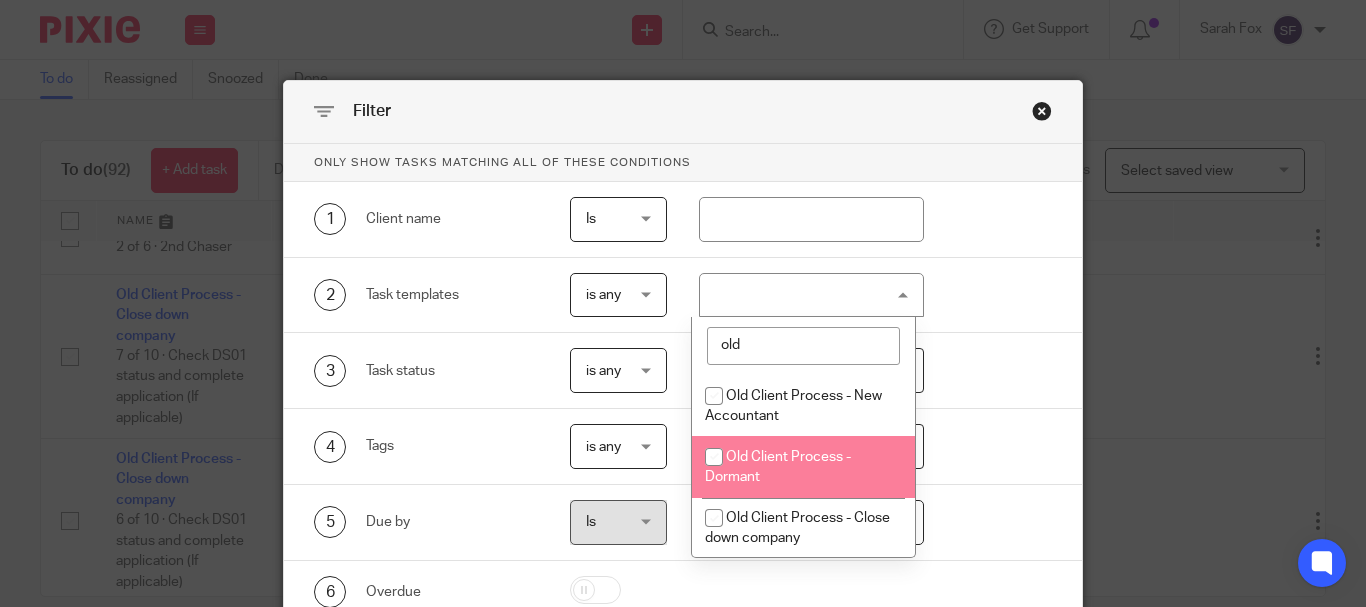 scroll, scrollTop: 63, scrollLeft: 0, axis: vertical 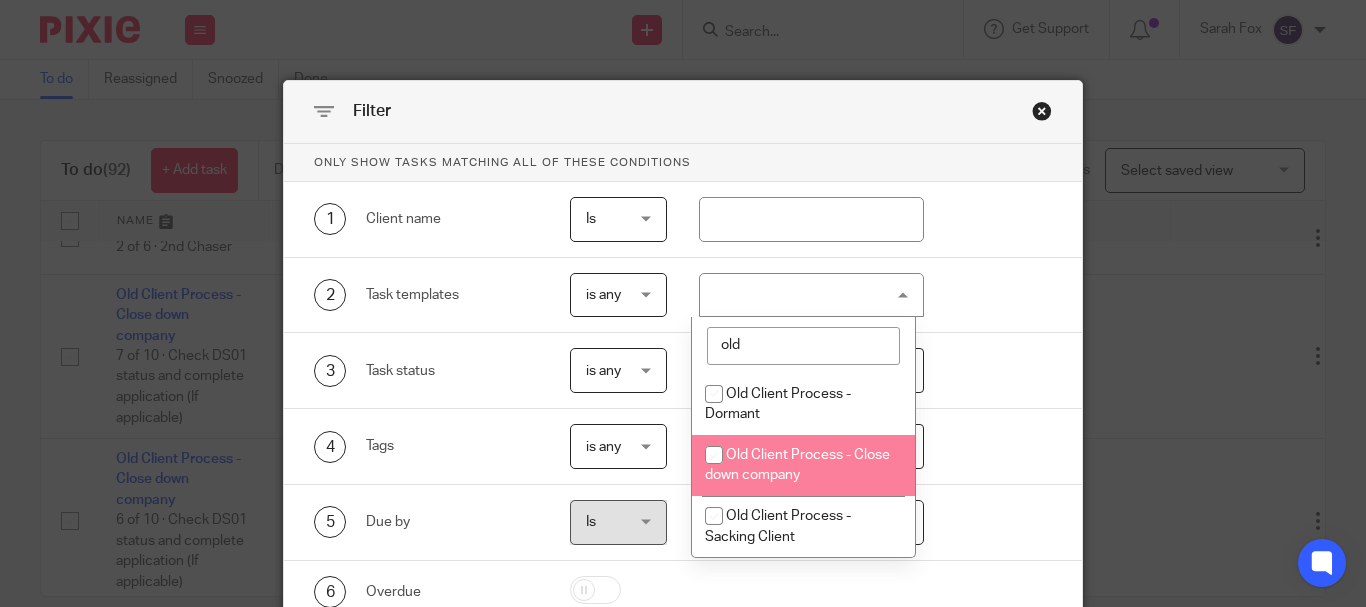 type on "old" 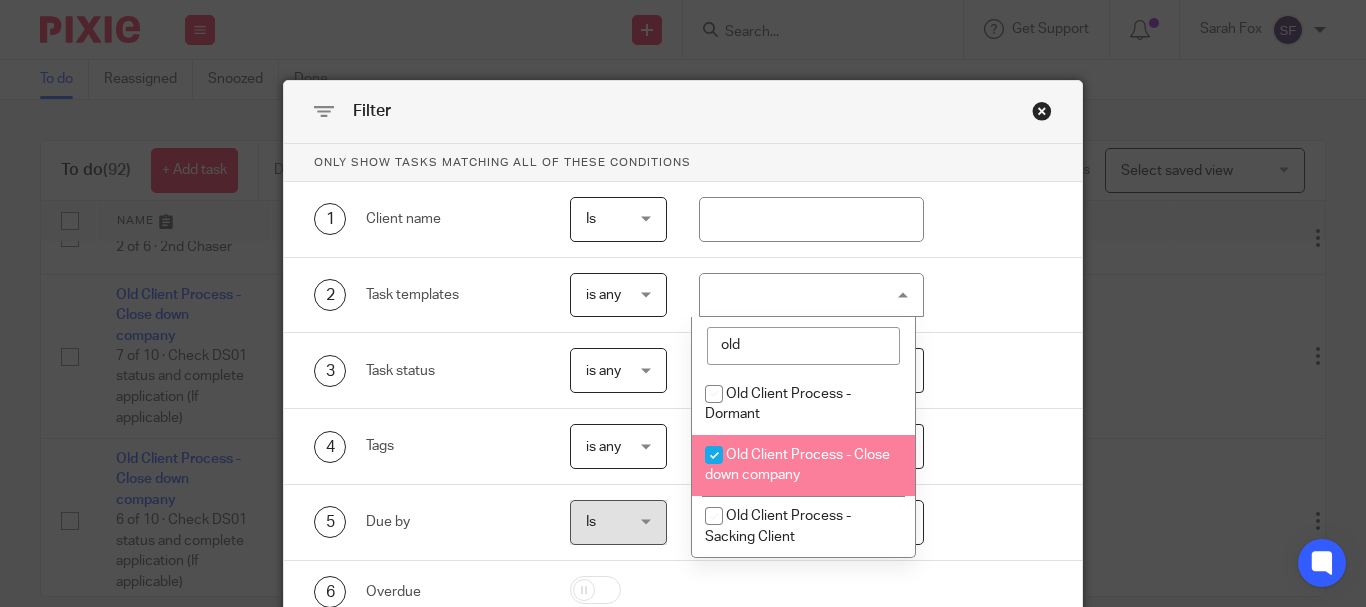 checkbox on "true" 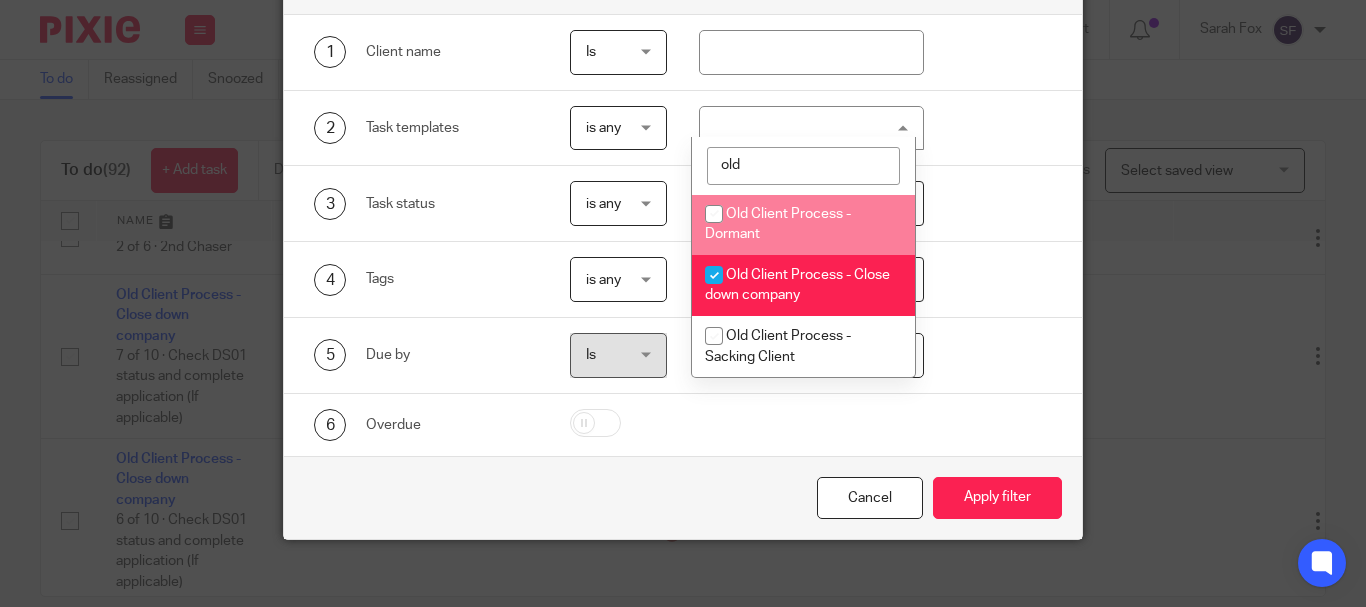 scroll, scrollTop: 180, scrollLeft: 0, axis: vertical 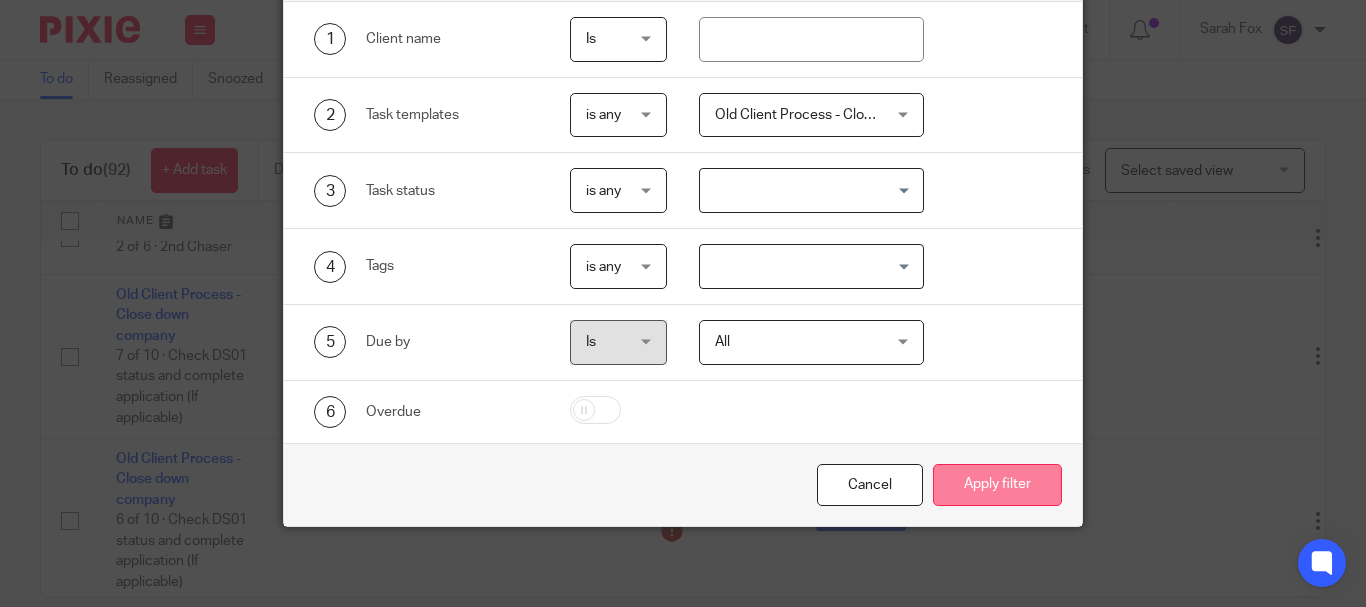 click on "Apply filter" at bounding box center [997, 485] 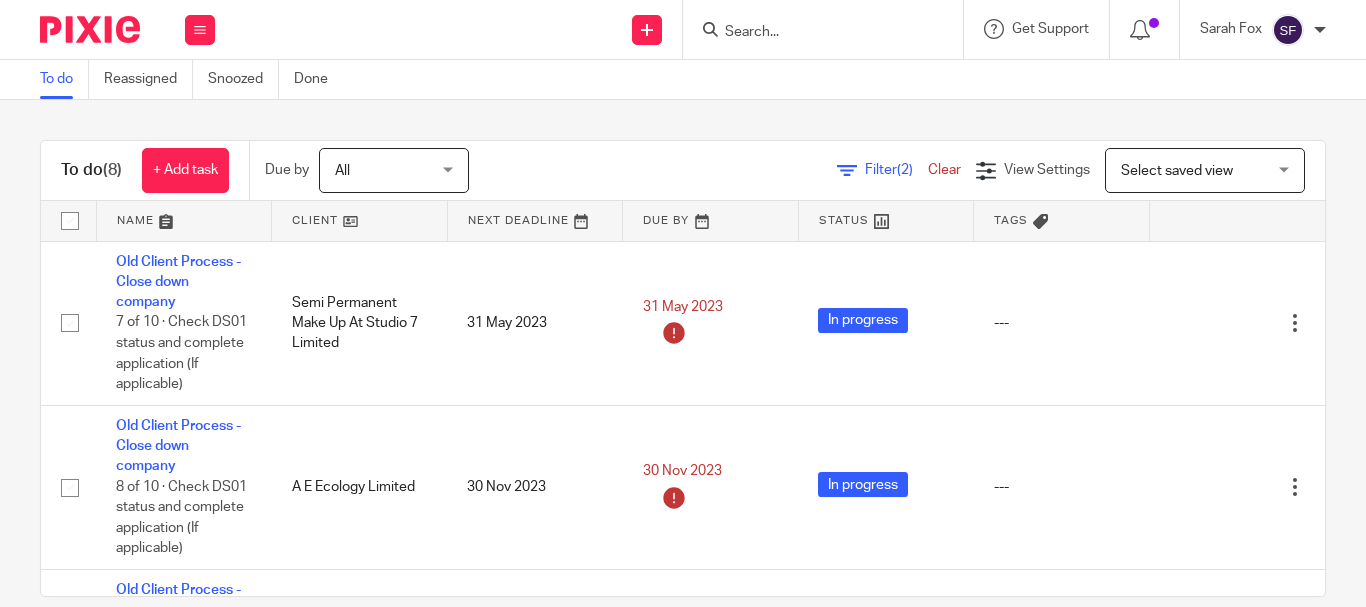 scroll, scrollTop: 0, scrollLeft: 0, axis: both 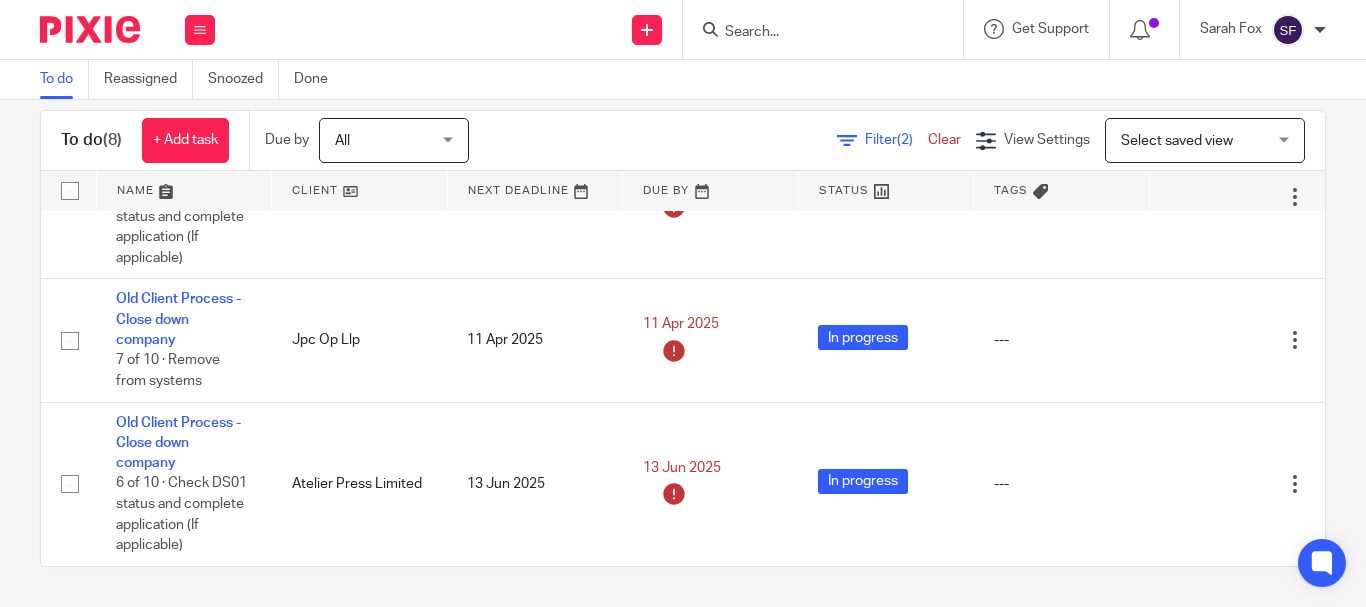 click at bounding box center (813, 33) 